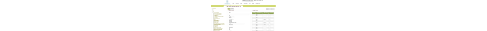 scroll, scrollTop: 0, scrollLeft: 0, axis: both 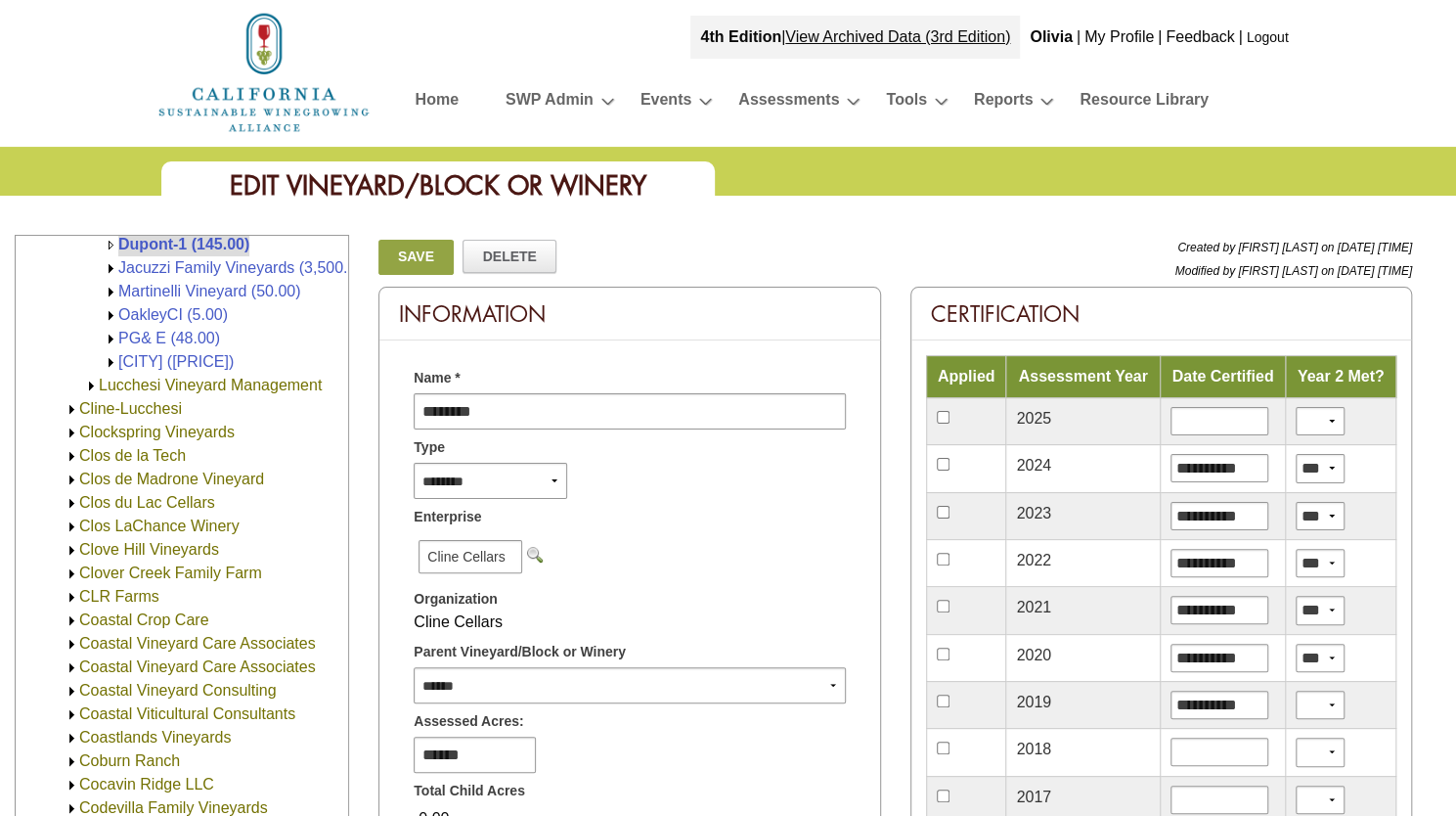 click at bounding box center [264, 72] 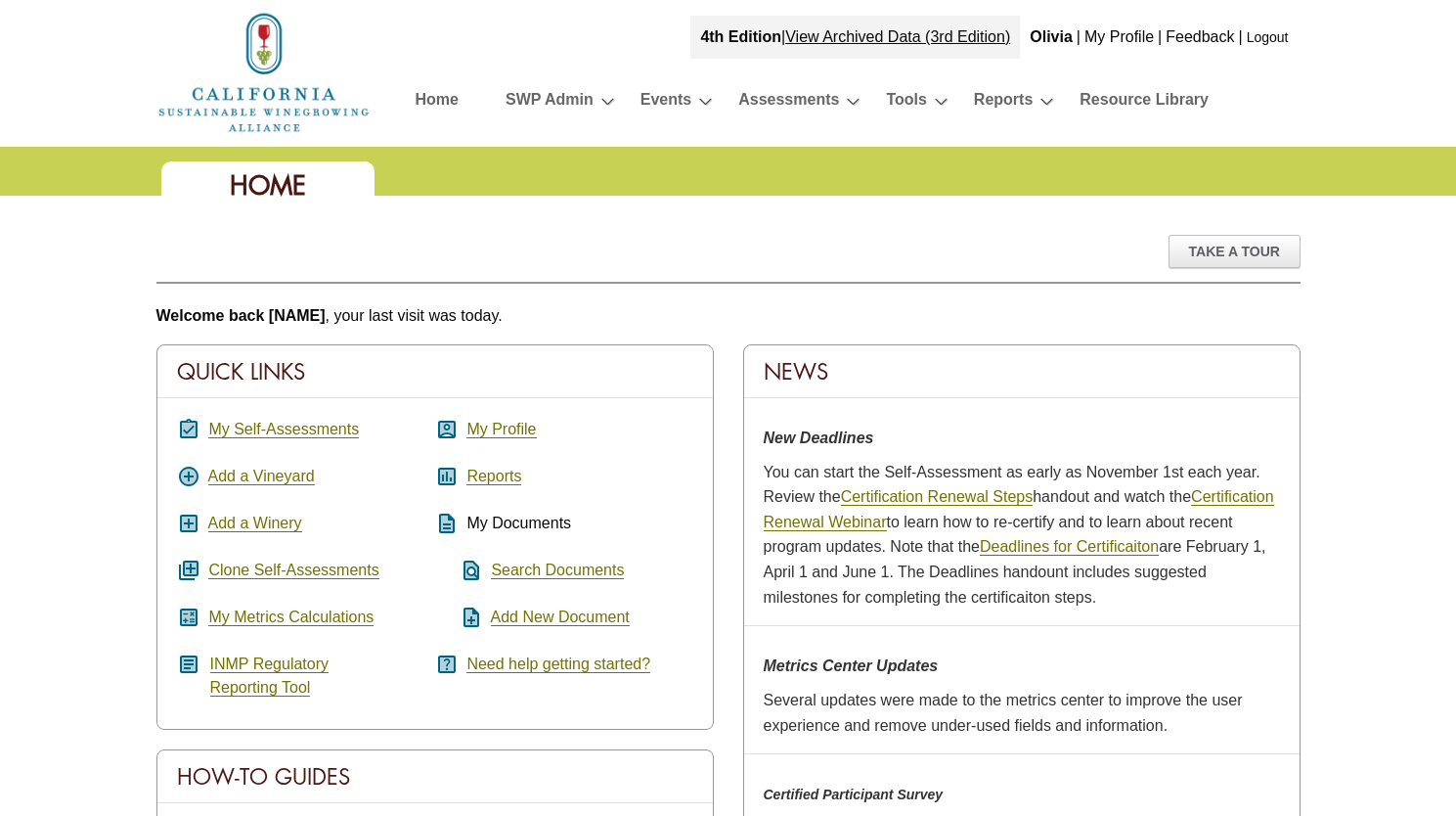 scroll, scrollTop: 0, scrollLeft: 0, axis: both 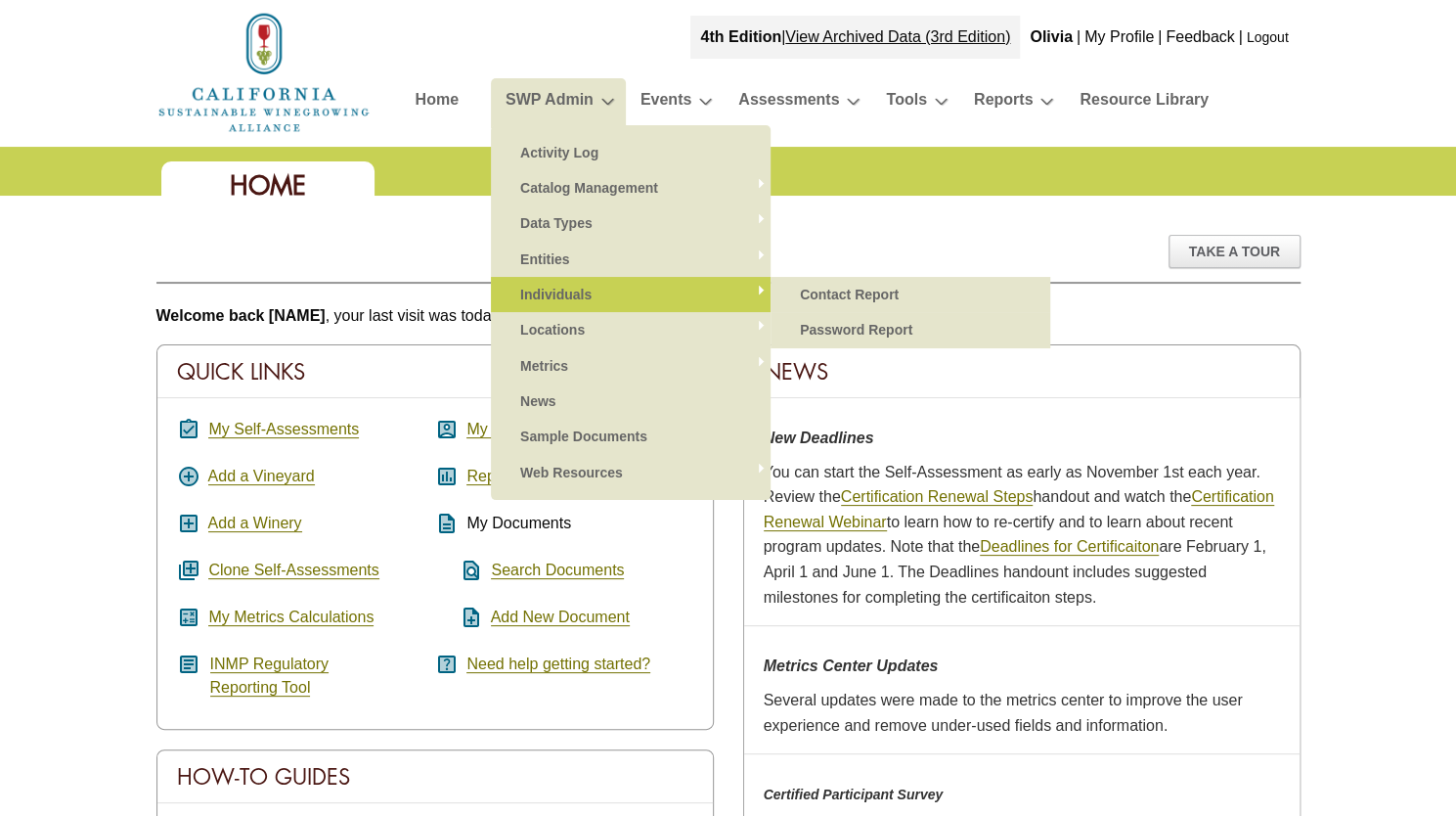 click on "Individuals" at bounding box center [631, 295] 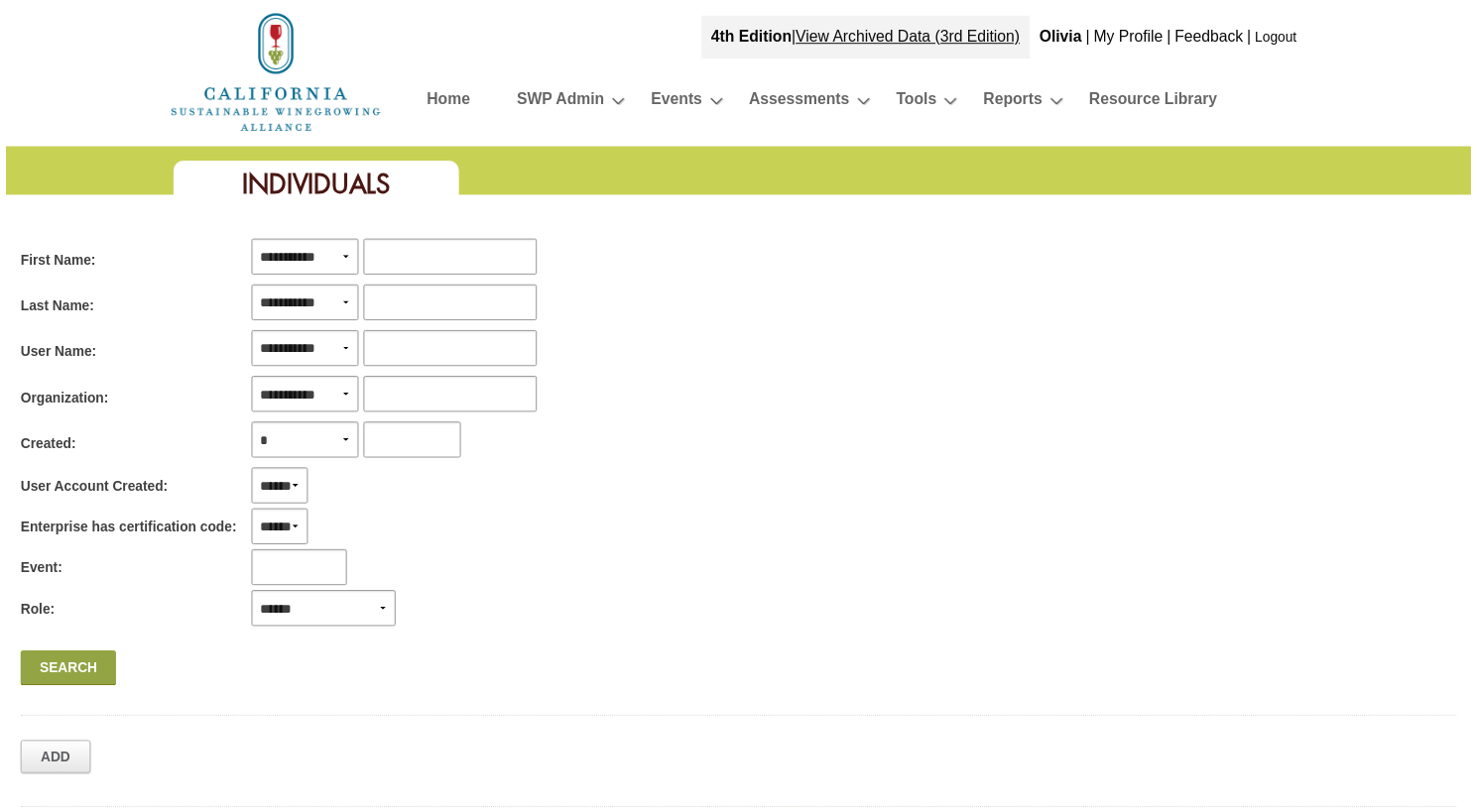 scroll, scrollTop: 0, scrollLeft: 0, axis: both 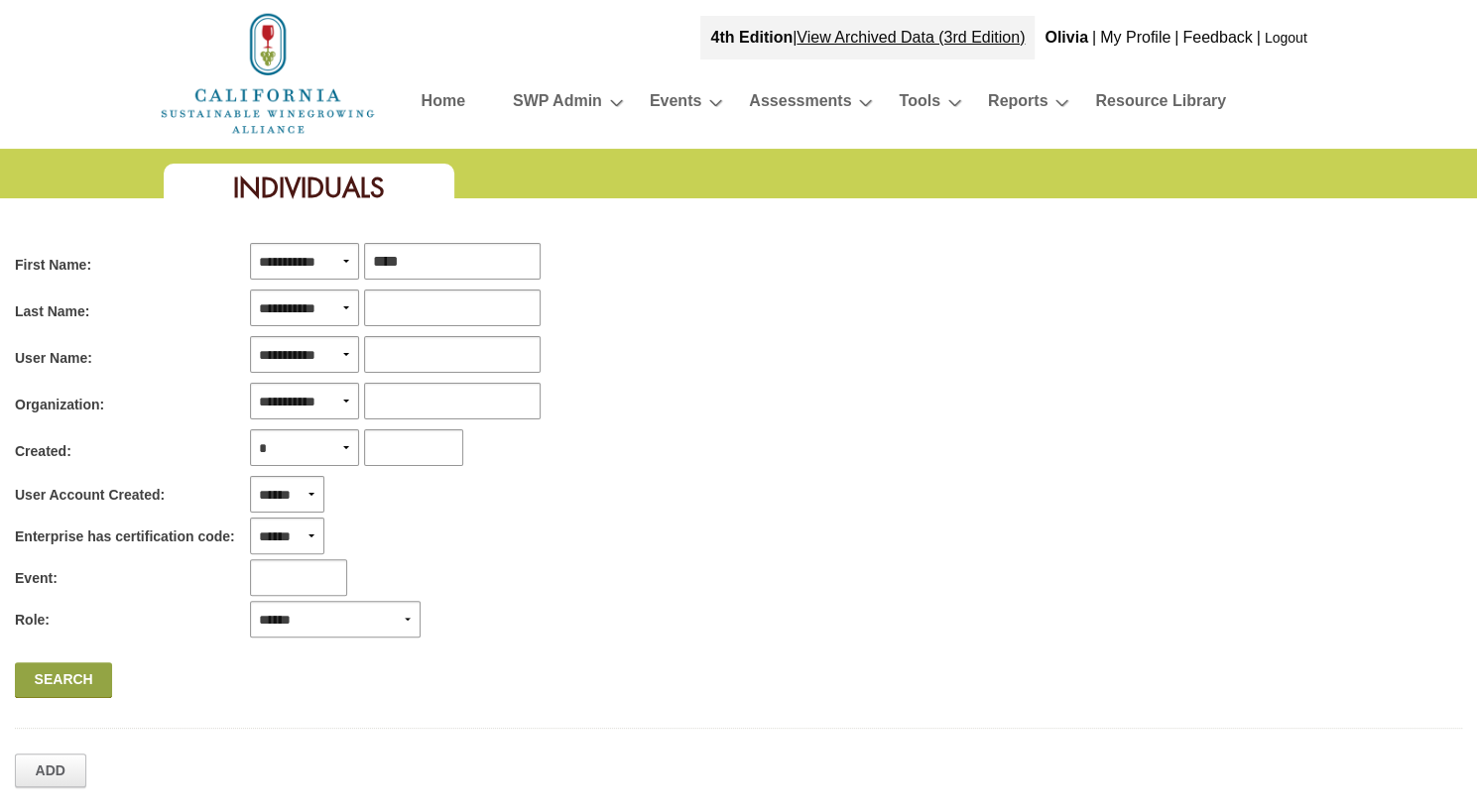 type on "*****" 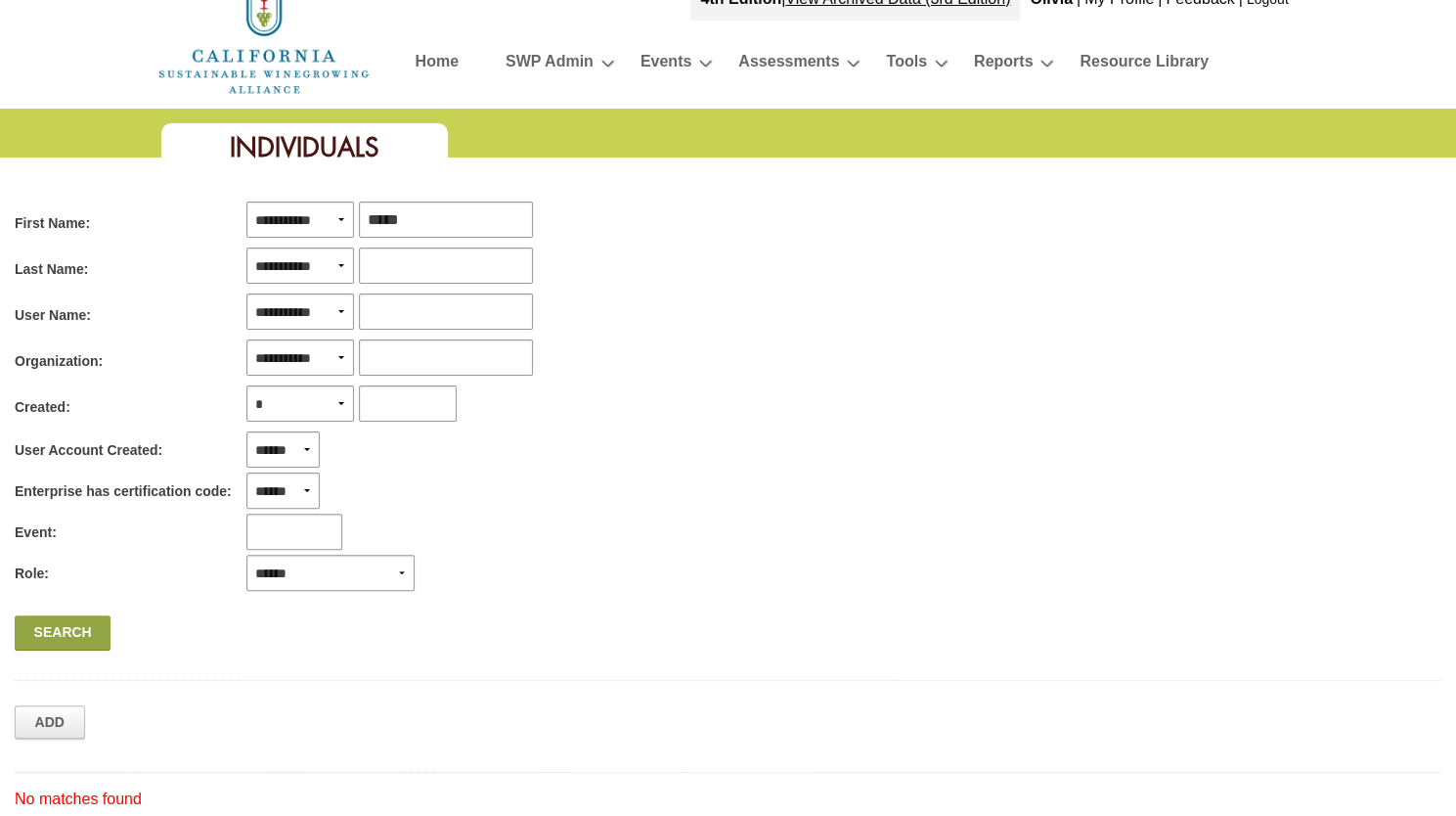 scroll, scrollTop: 98, scrollLeft: 0, axis: vertical 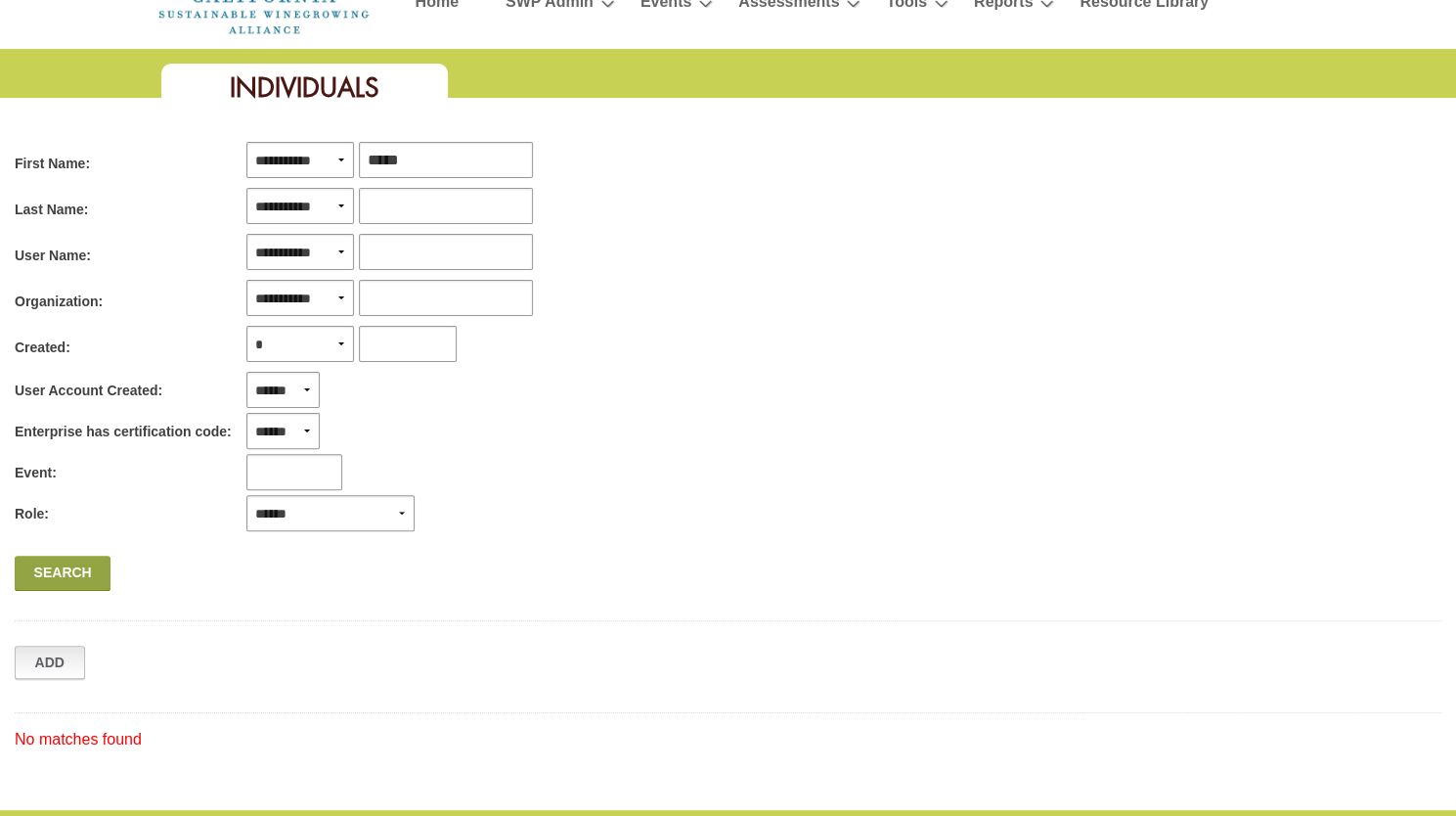 click on "Add" at bounding box center [50, 662] 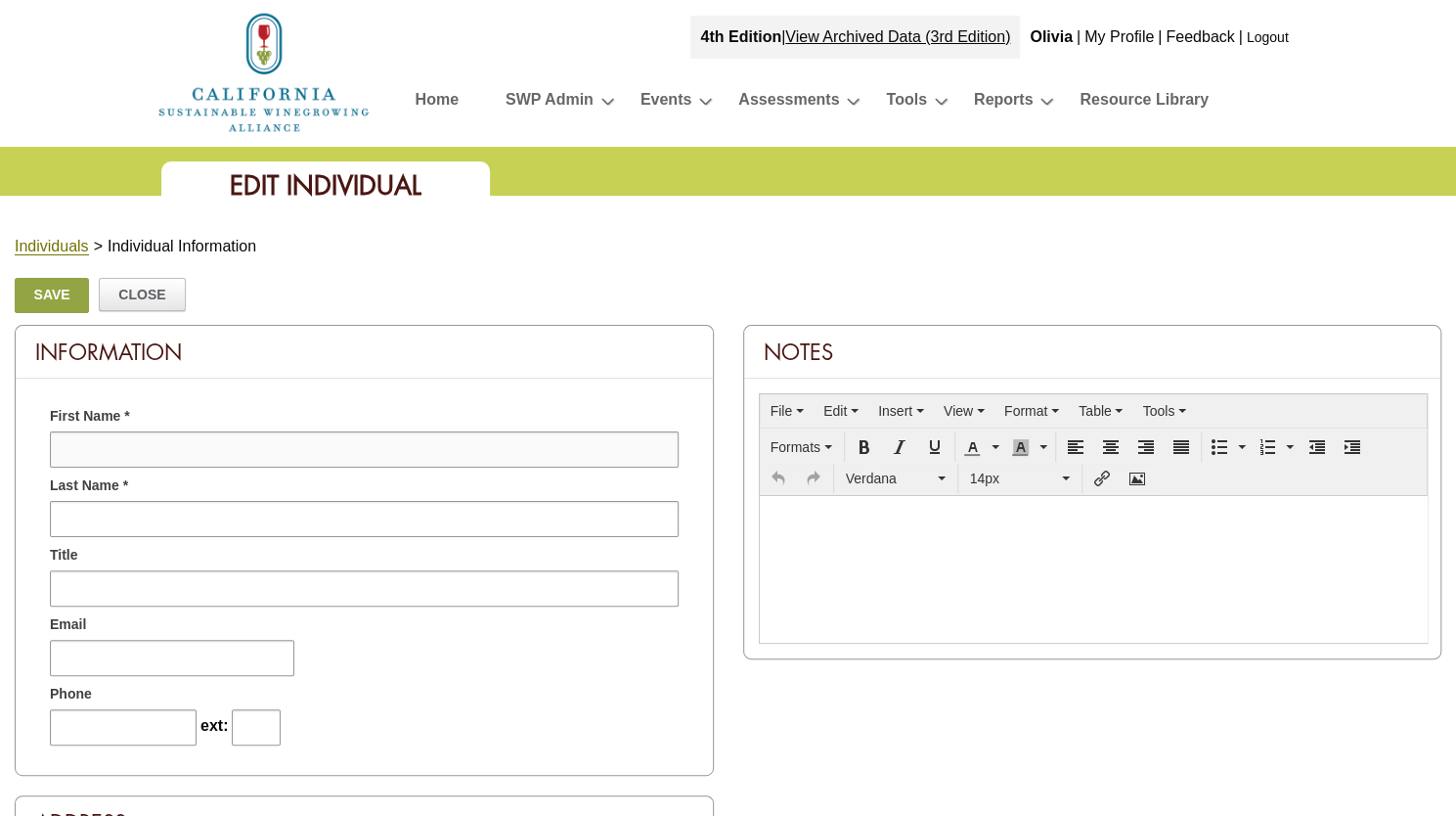 scroll, scrollTop: 0, scrollLeft: 0, axis: both 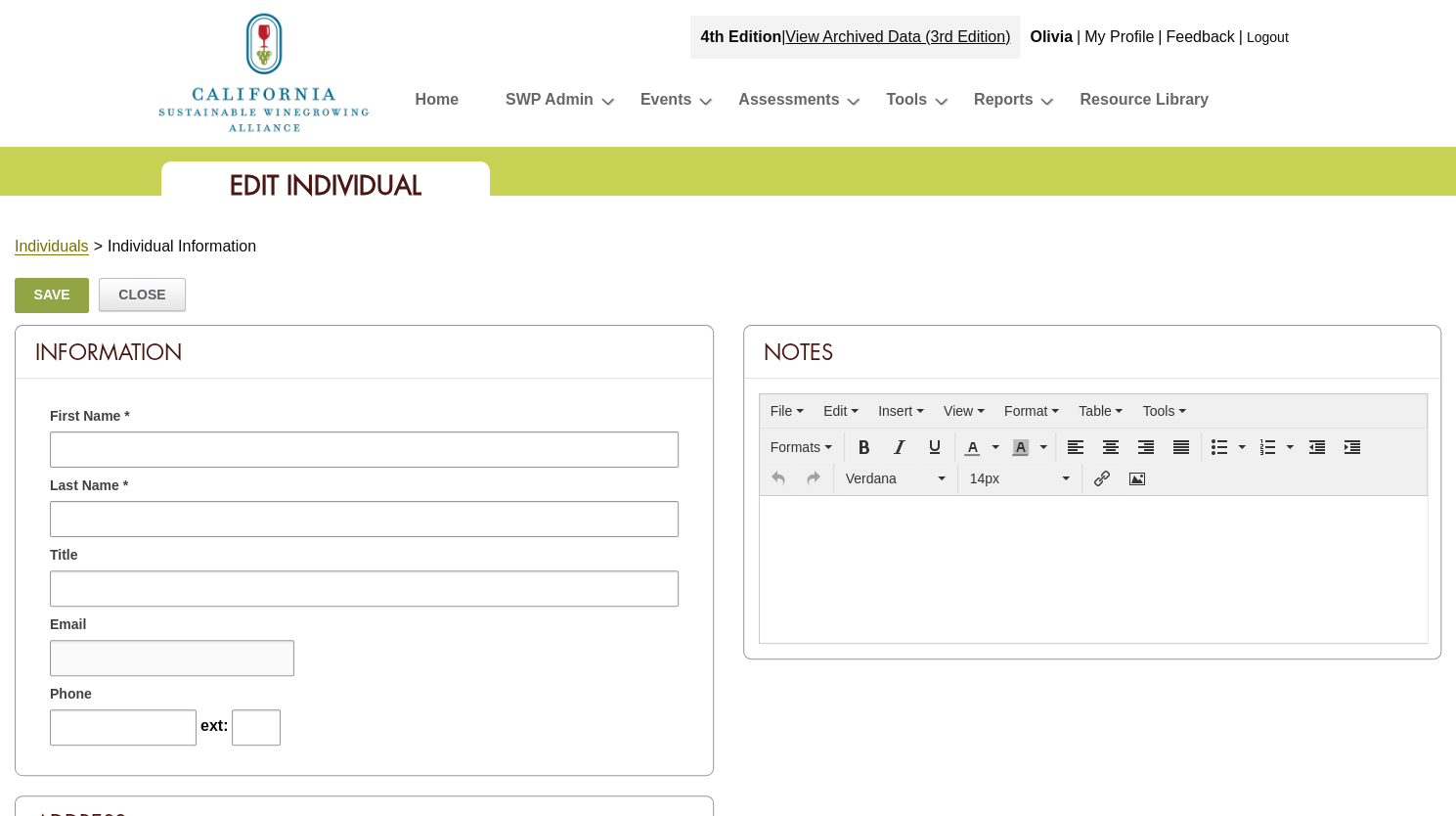 click at bounding box center [172, 657] 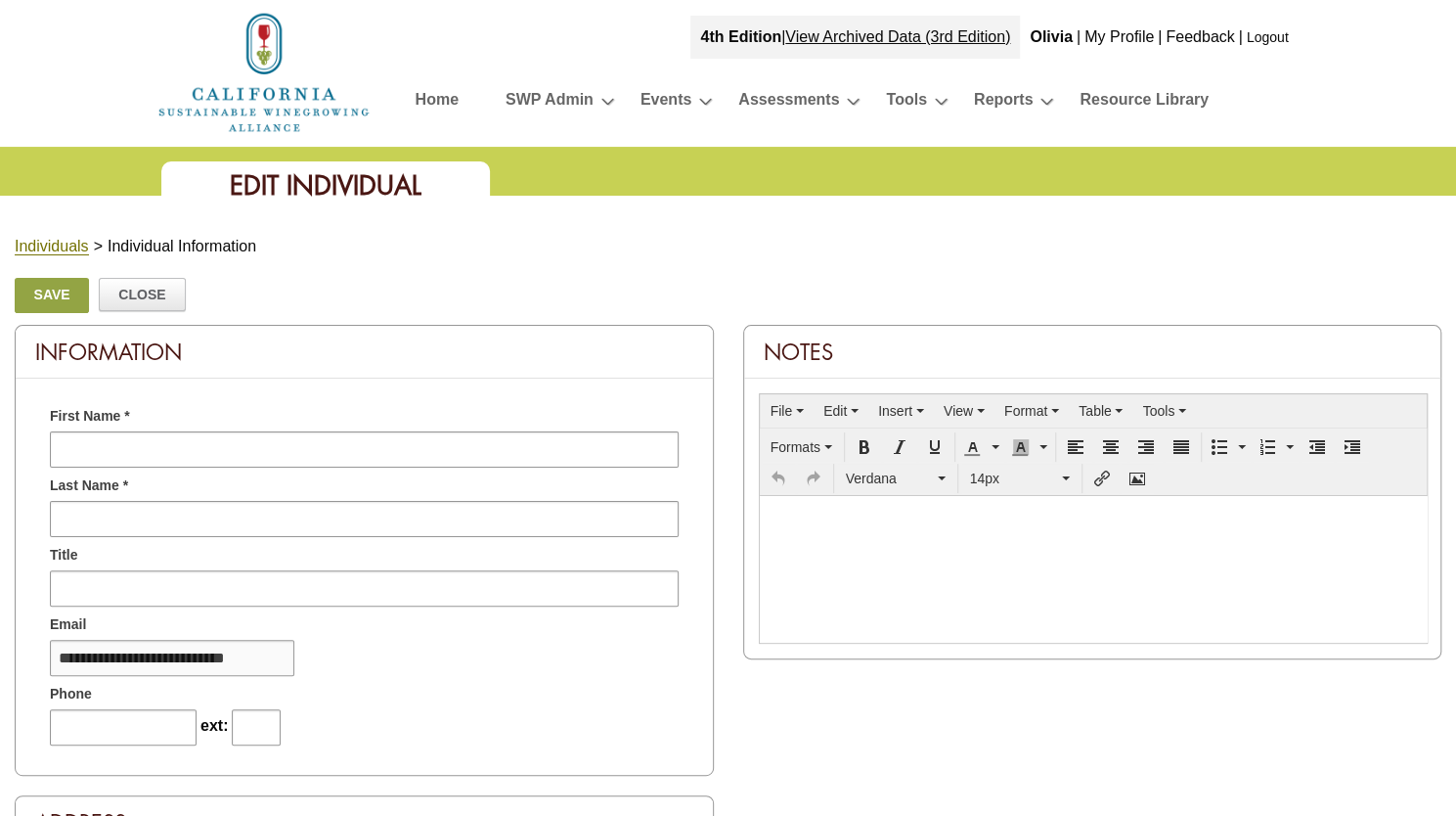 type on "**********" 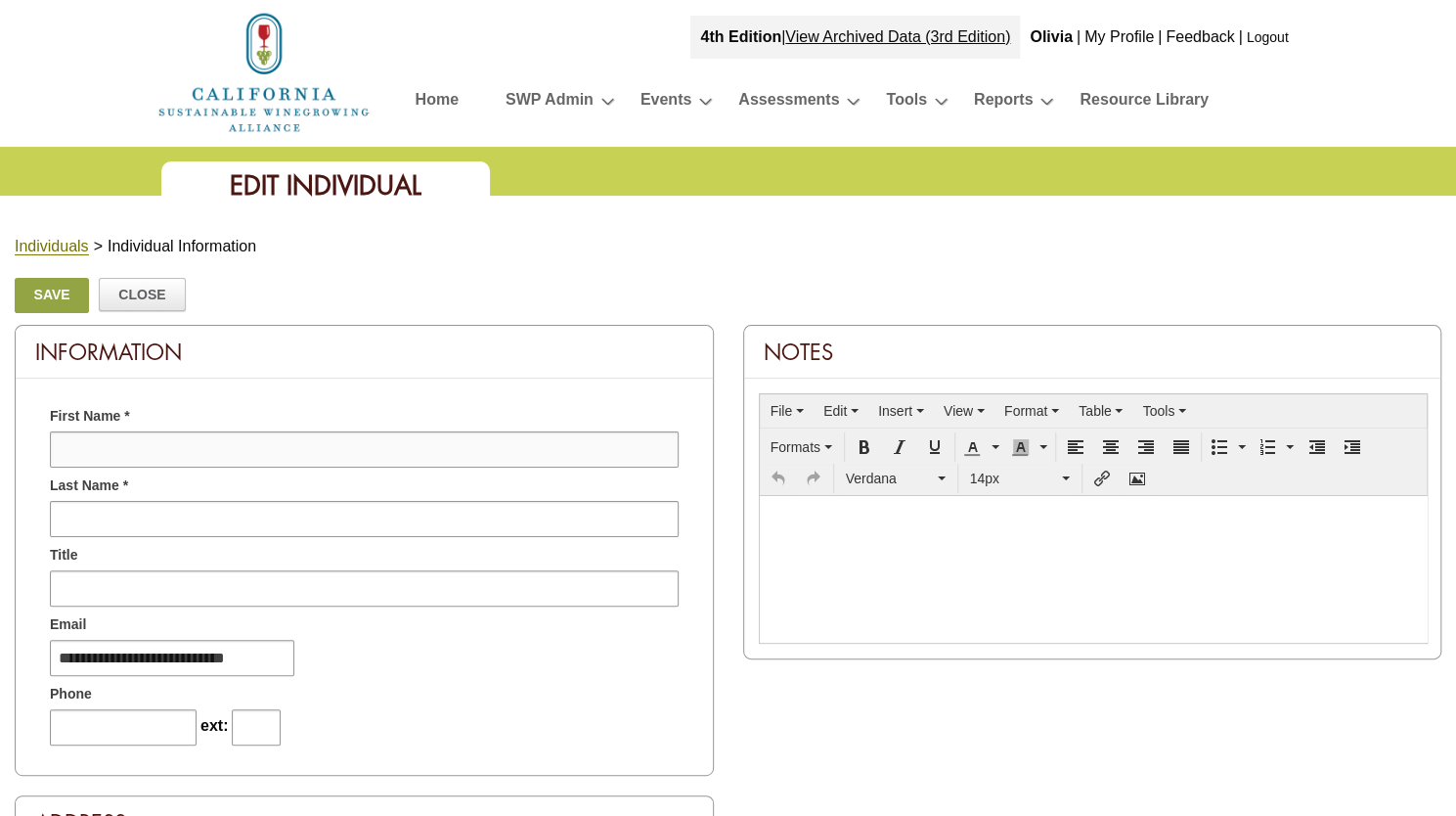 click at bounding box center [364, 449] 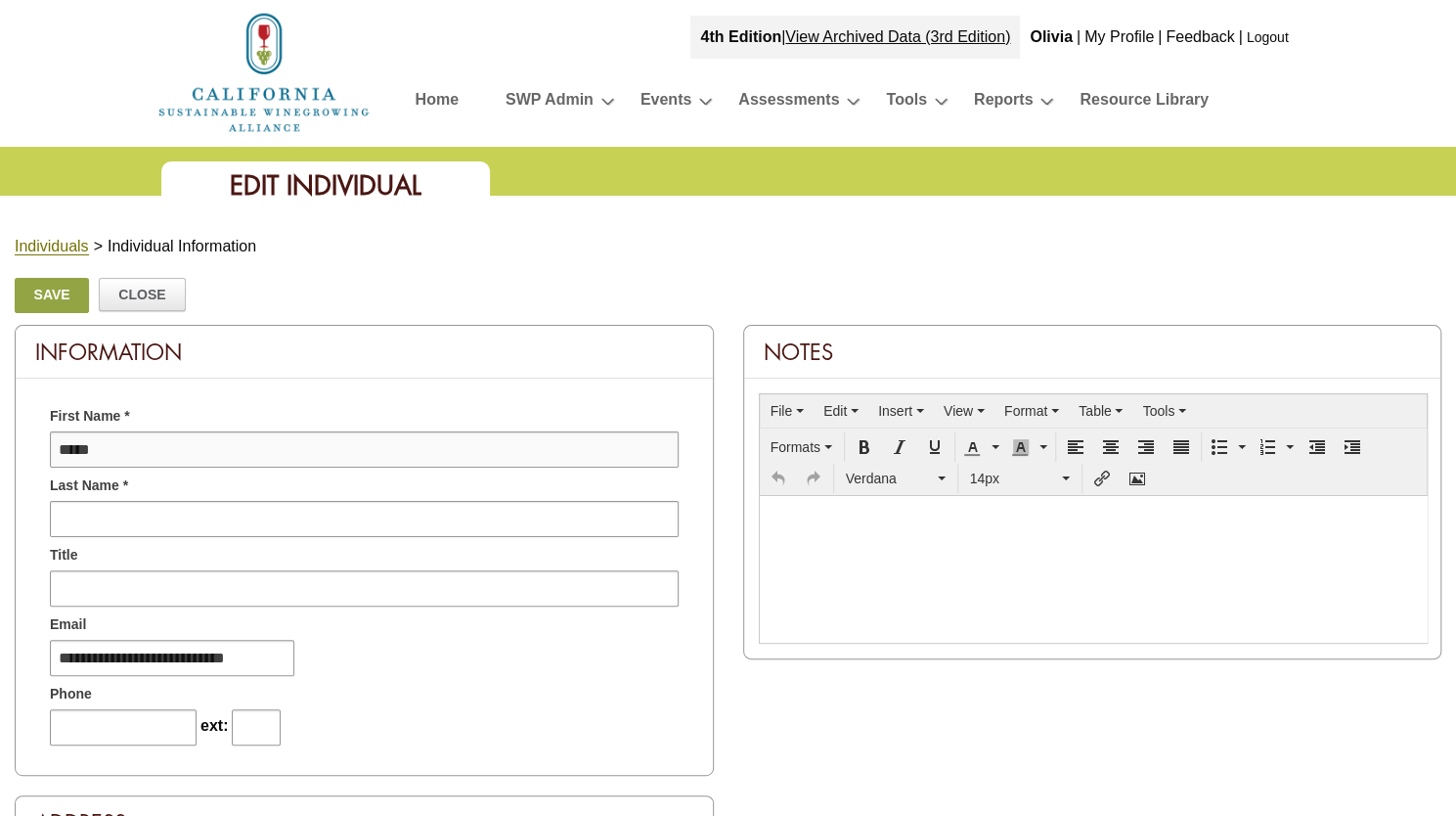 type on "*****" 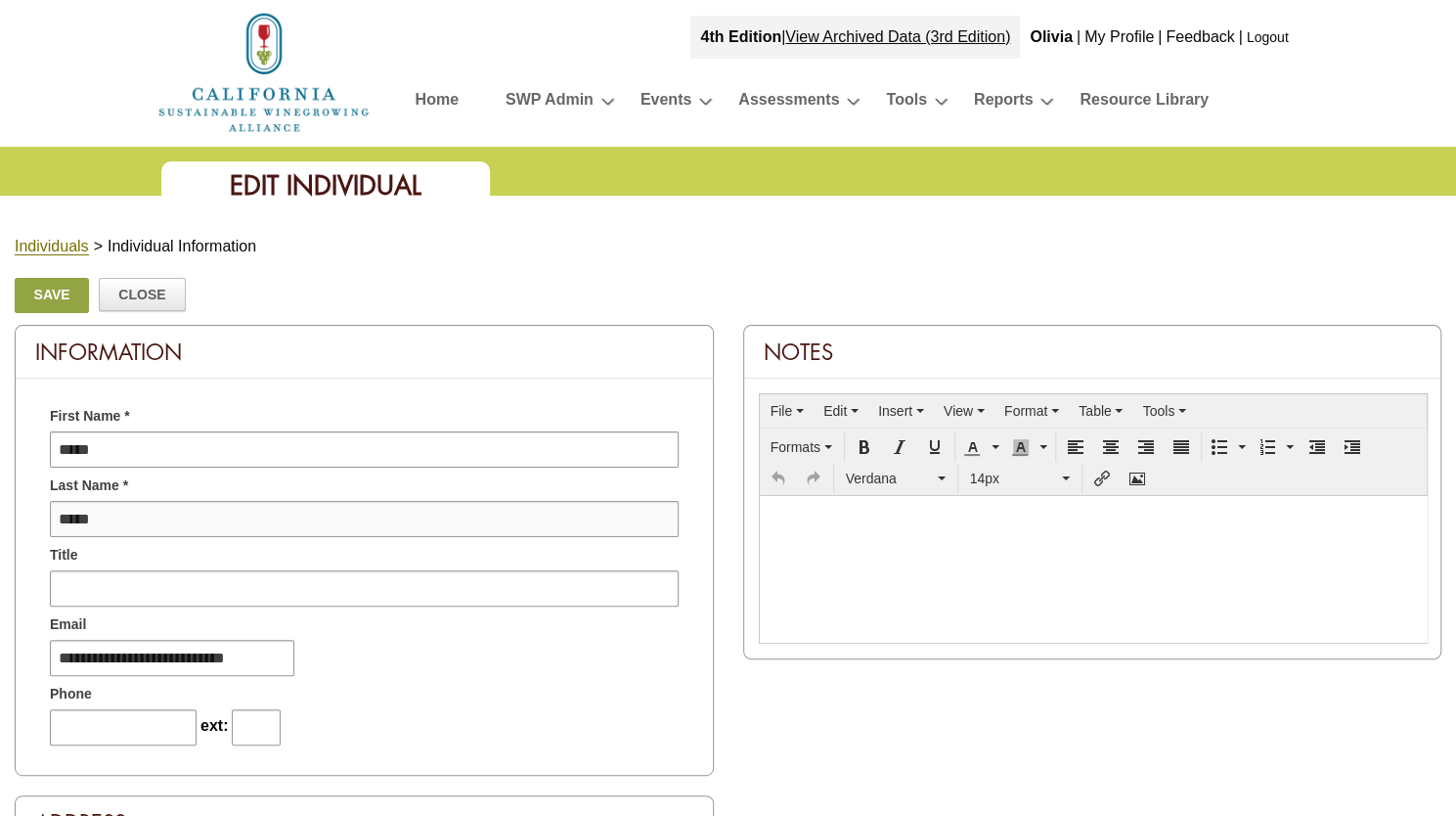 type on "*****" 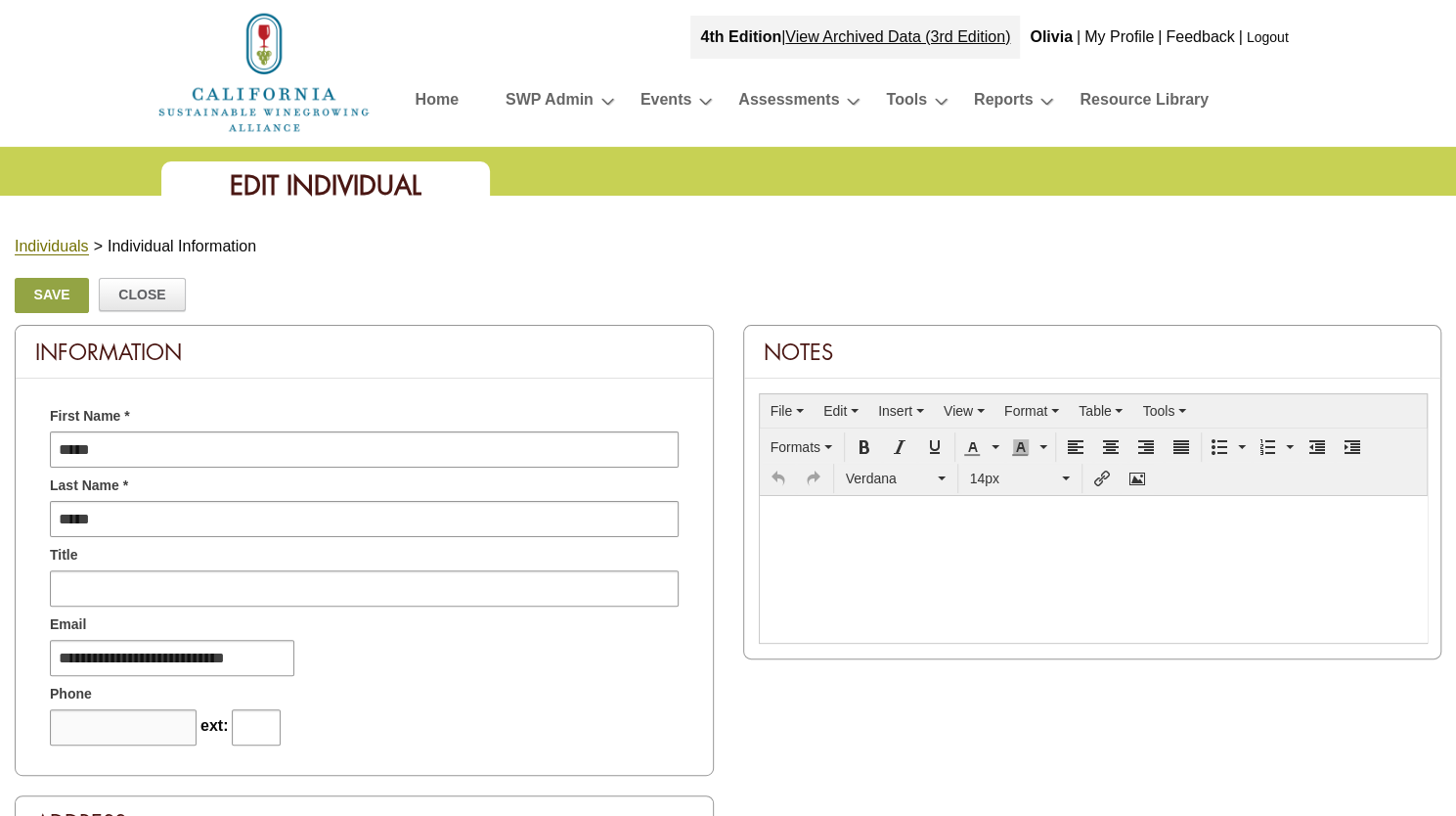 click at bounding box center (123, 727) 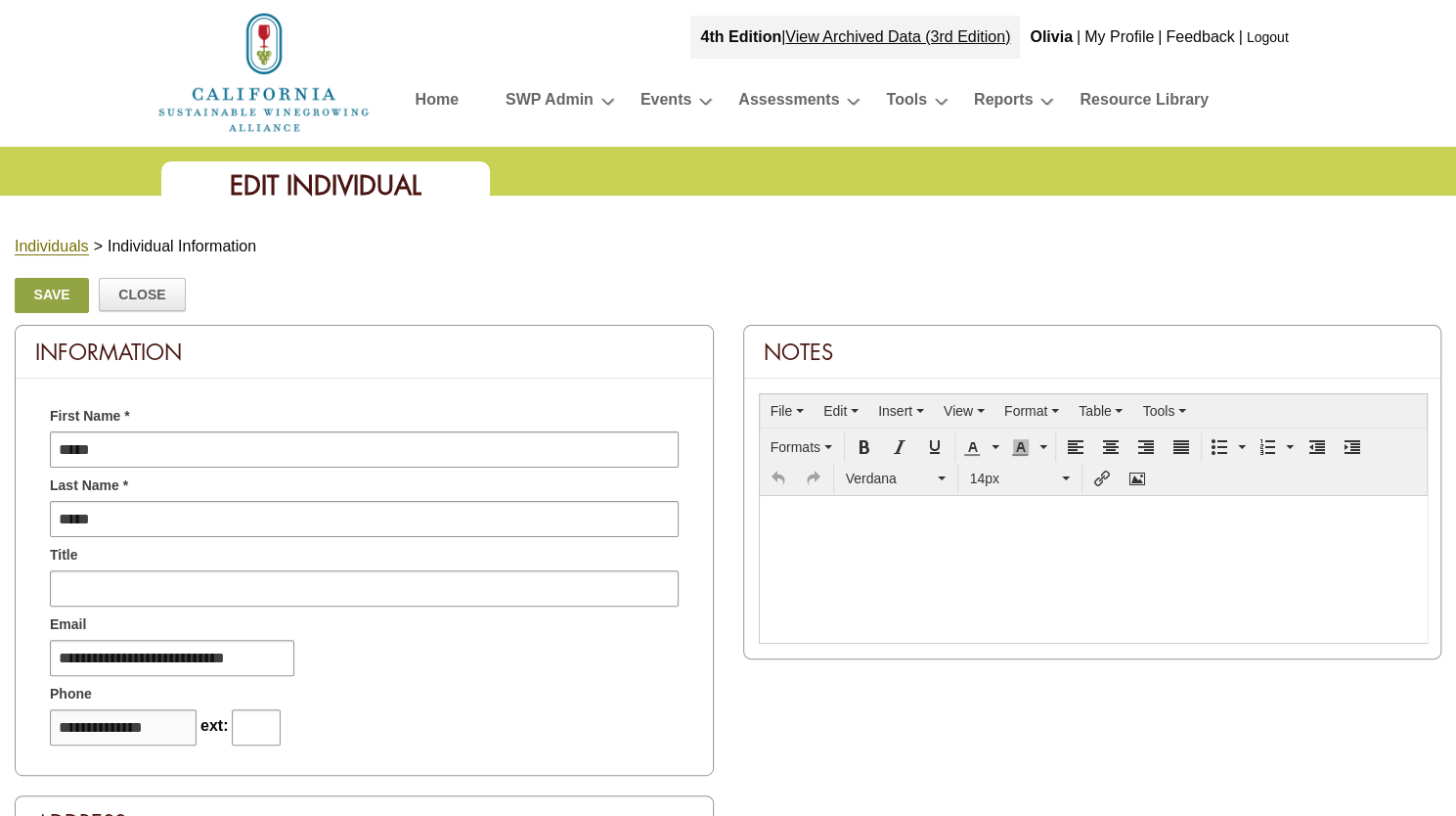 type on "**********" 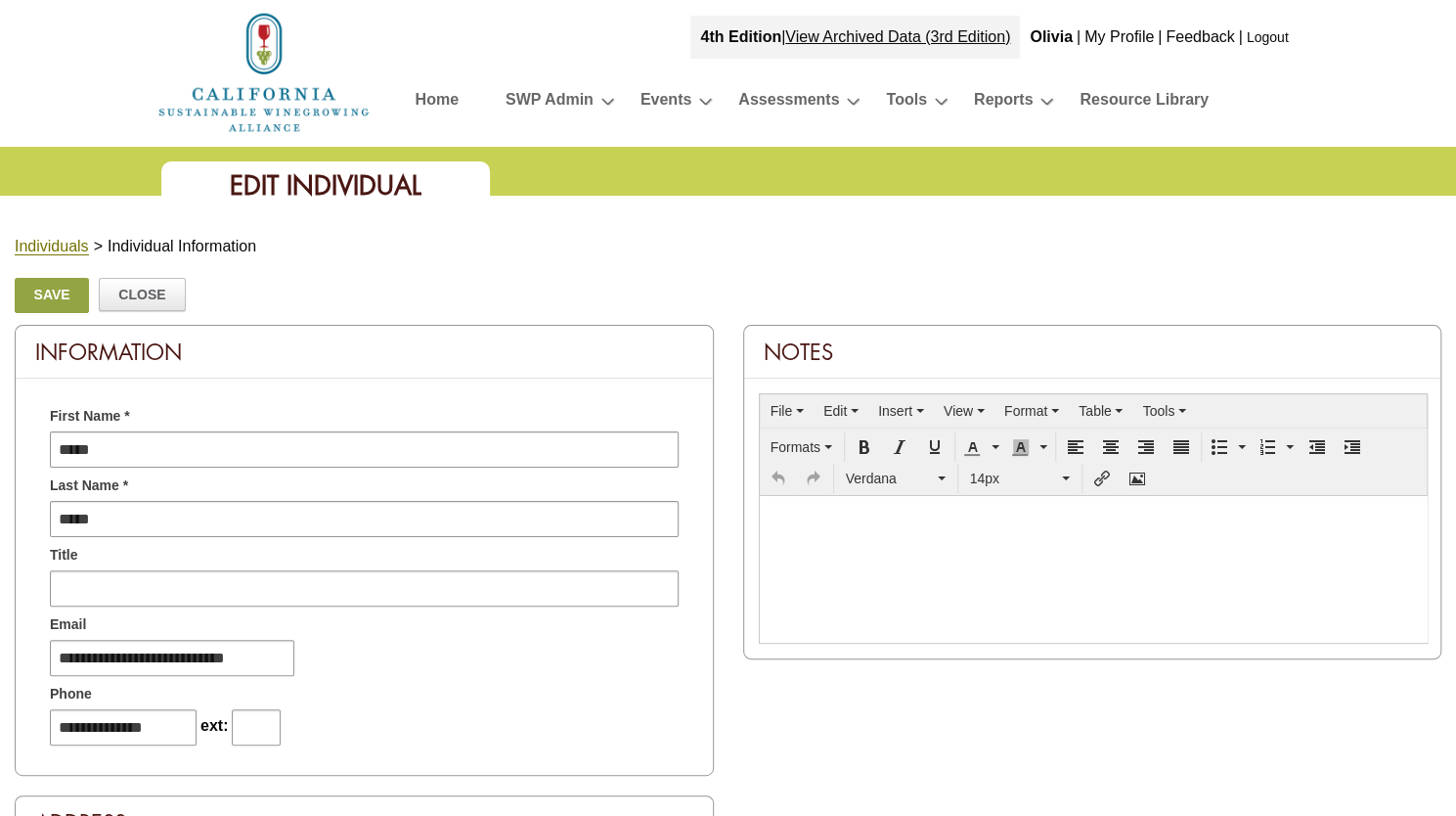 click on "Save" at bounding box center (52, 295) 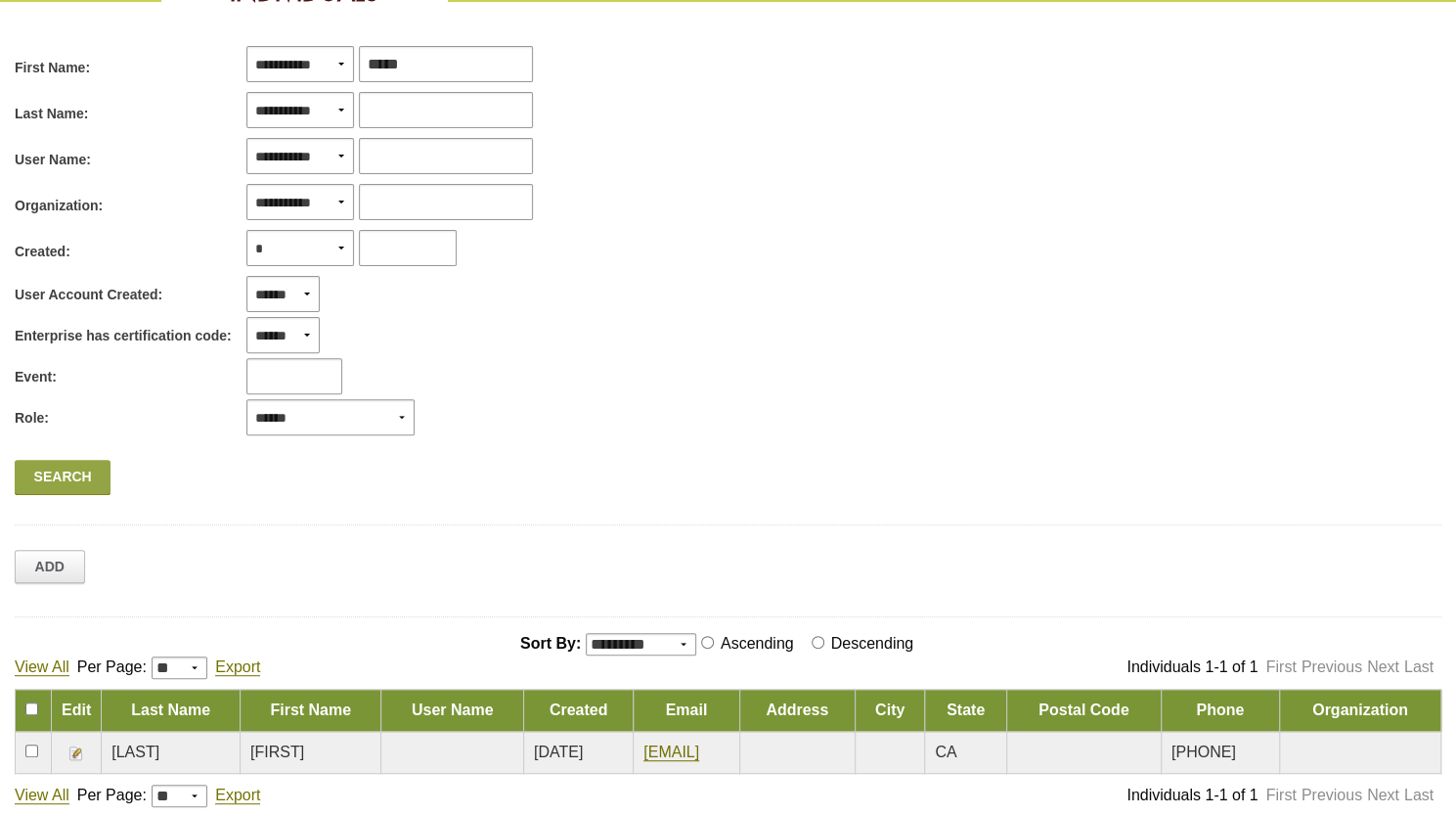 scroll, scrollTop: 454, scrollLeft: 0, axis: vertical 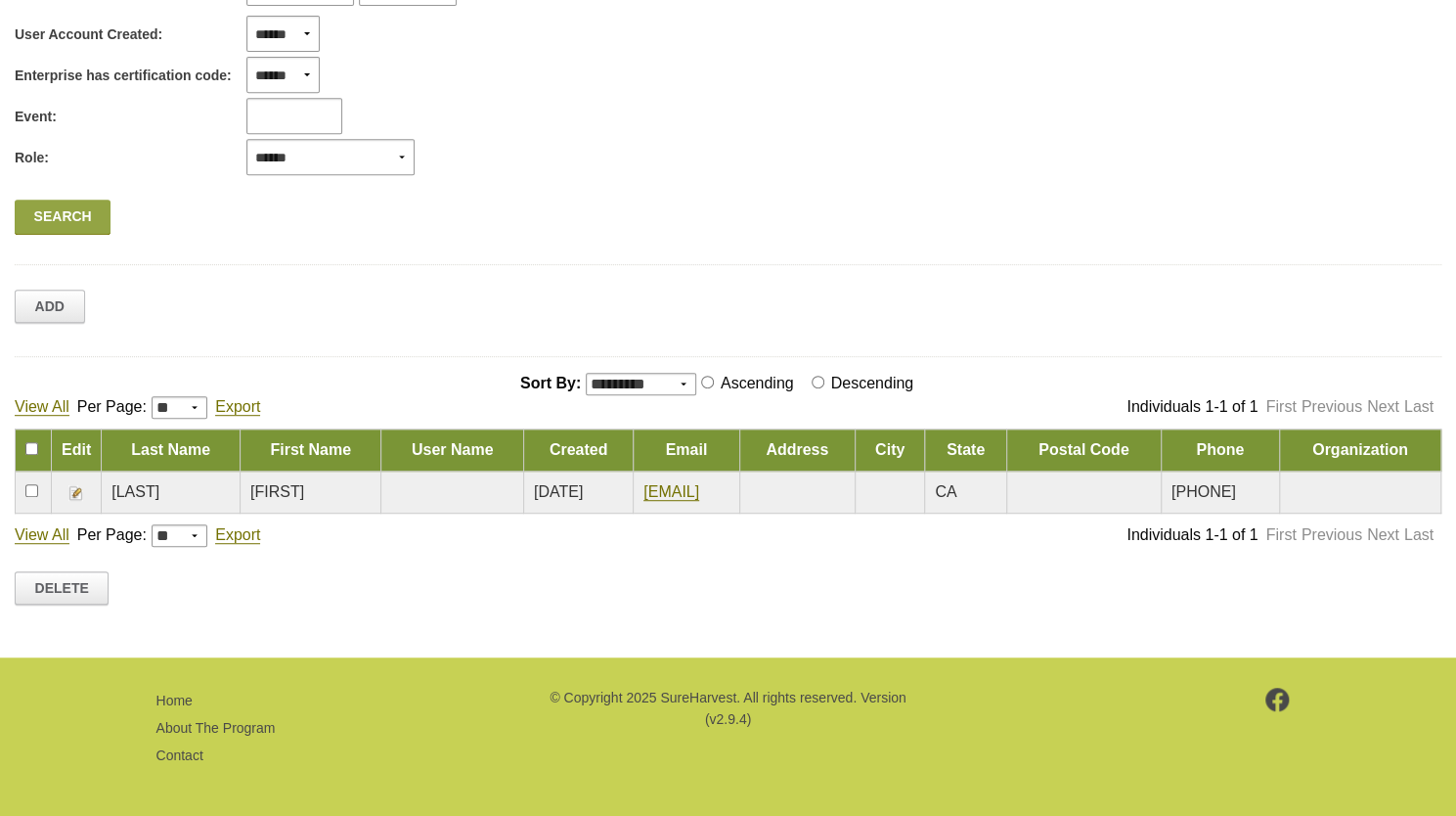 click at bounding box center (76, 493) 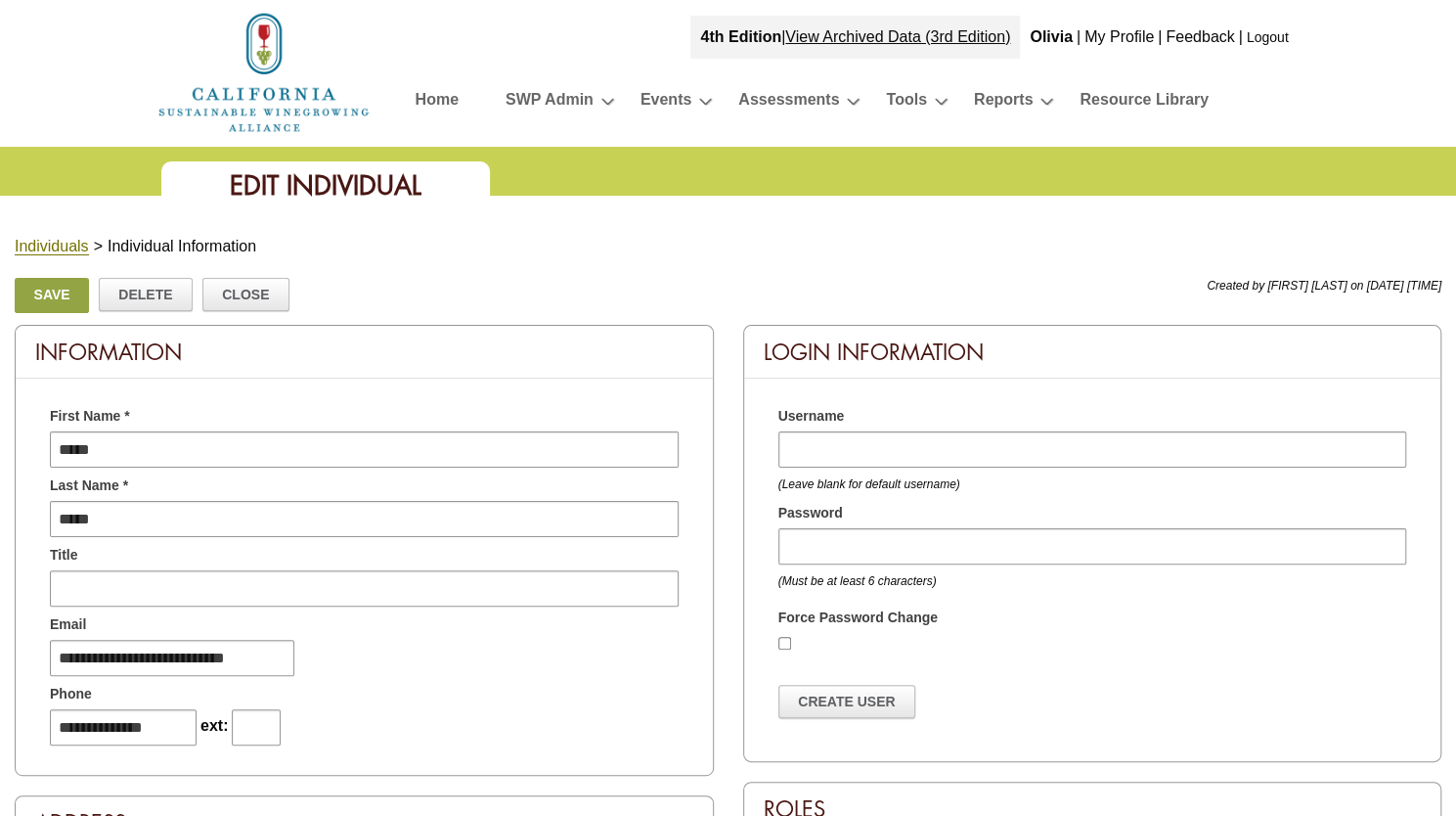 scroll, scrollTop: 0, scrollLeft: 0, axis: both 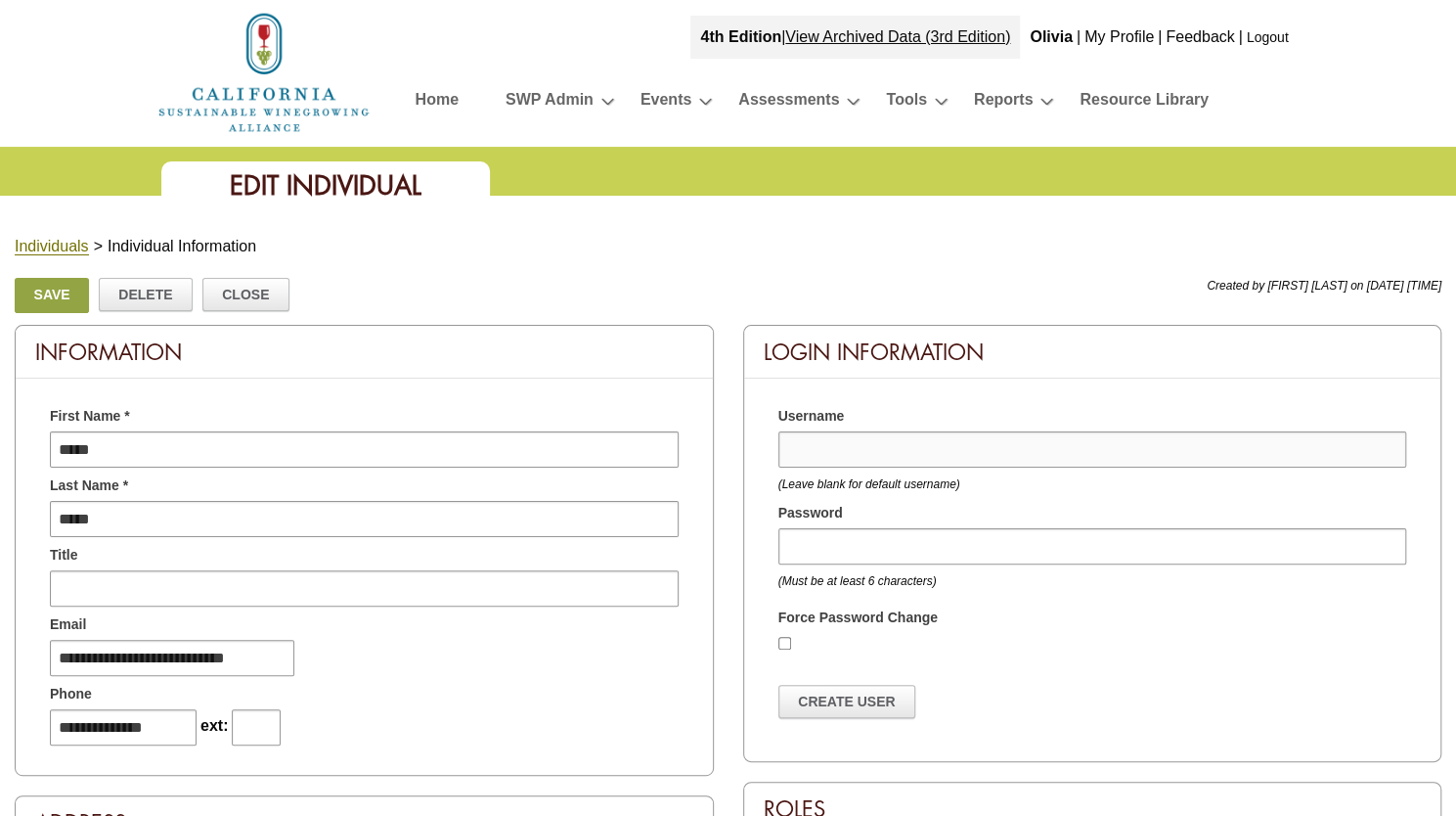 click at bounding box center [1092, 449] 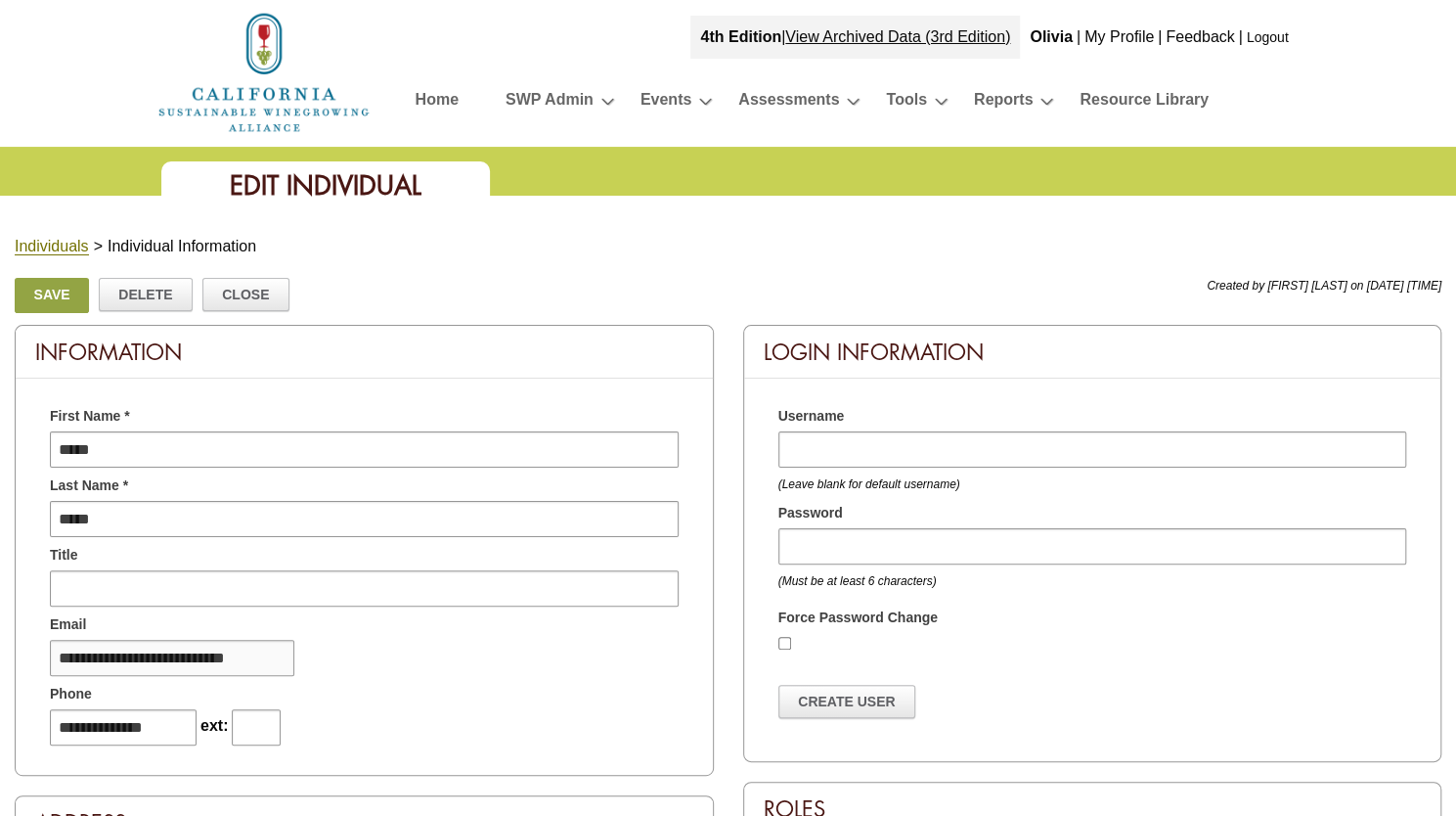 click on "**********" at bounding box center [172, 657] 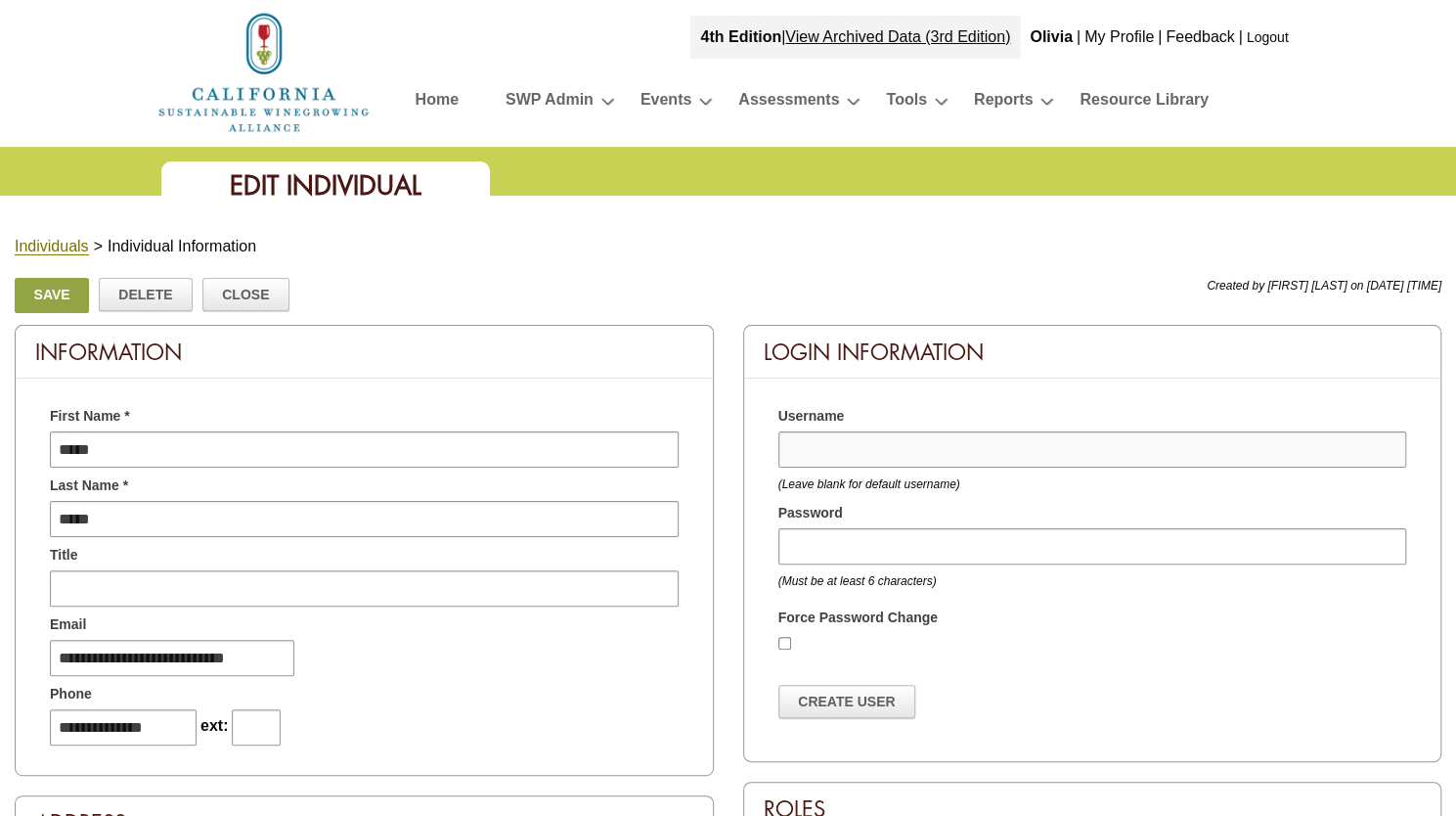 click at bounding box center [1092, 449] 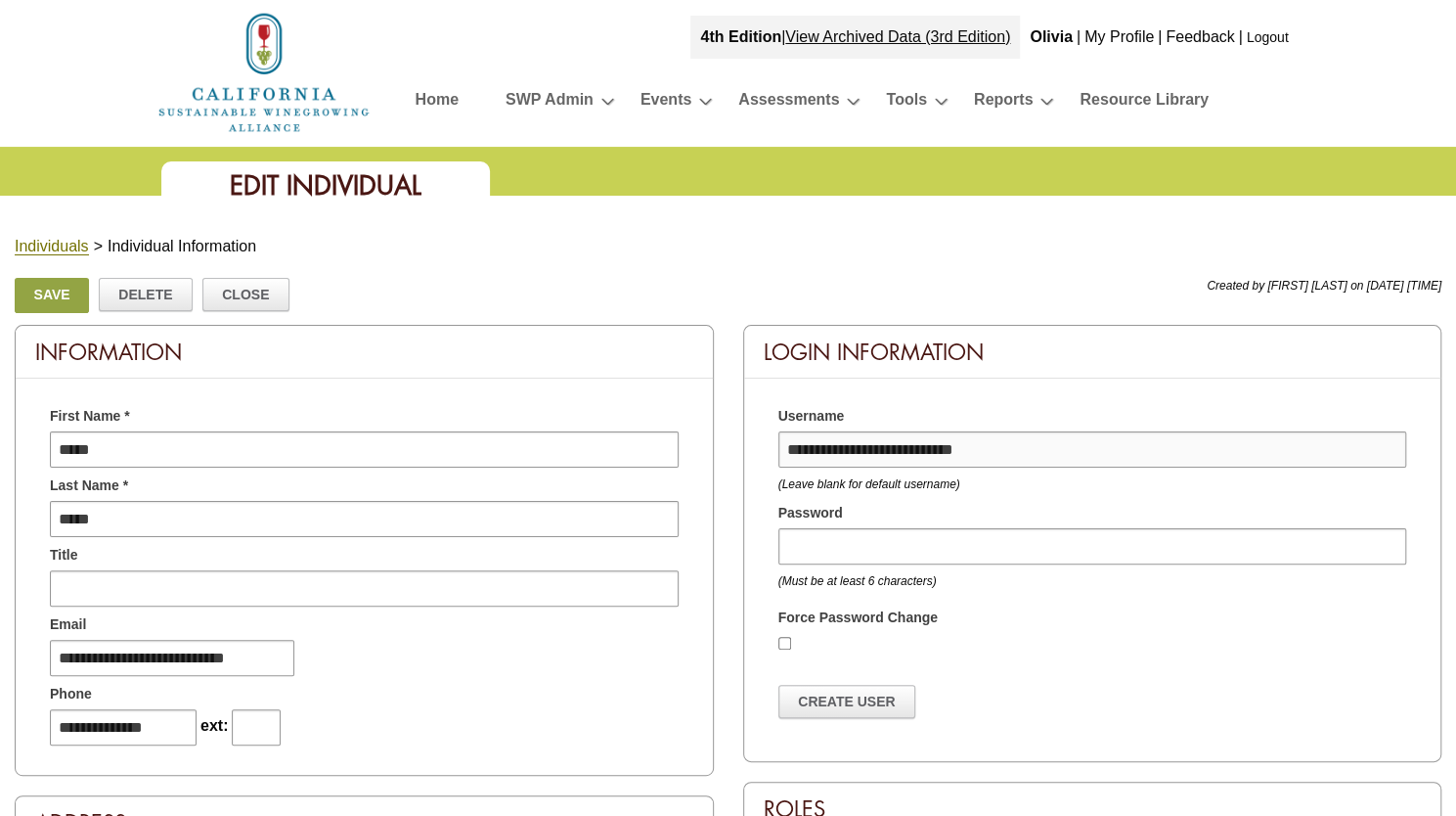 type on "**********" 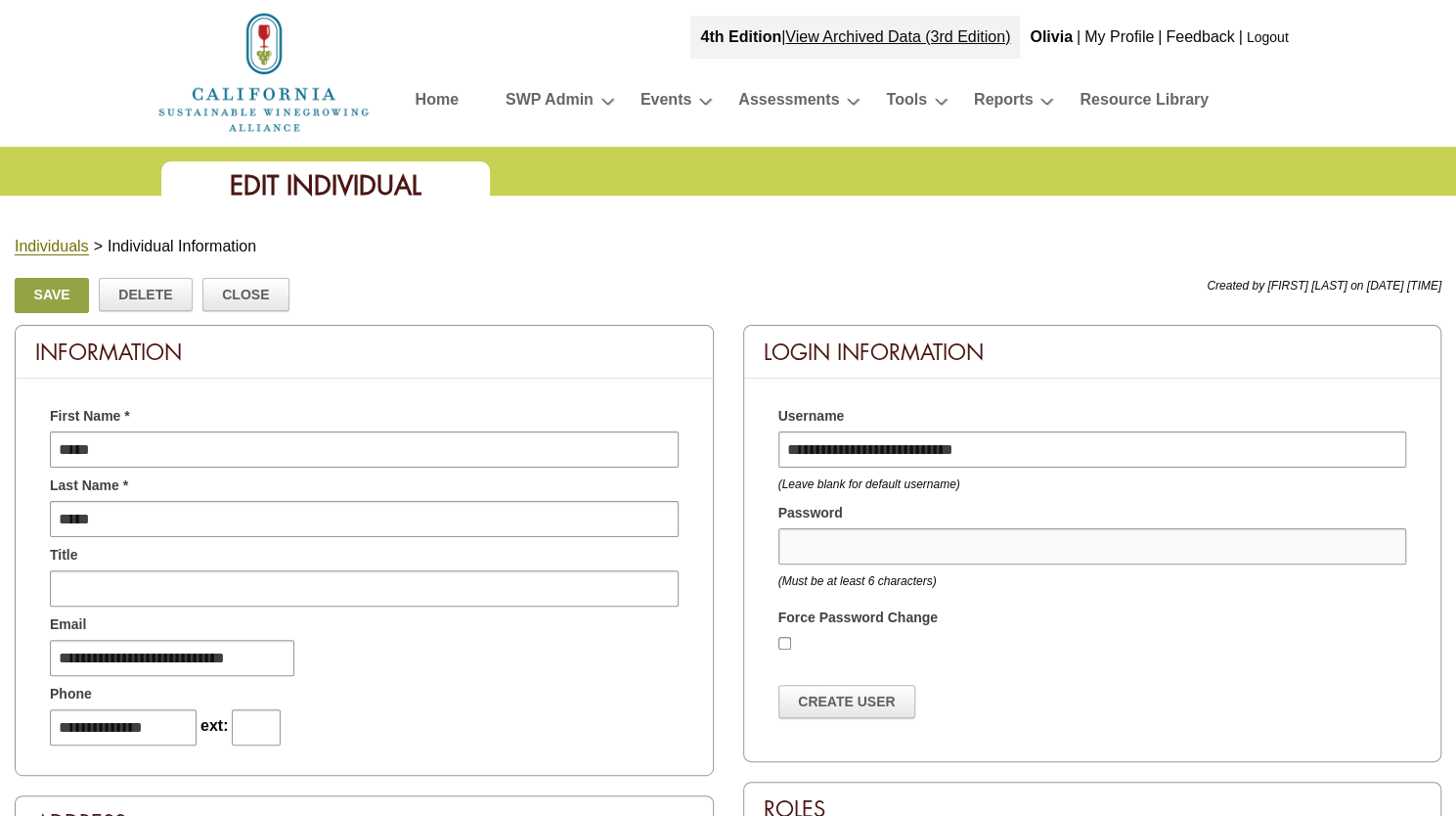 click at bounding box center (1092, 546) 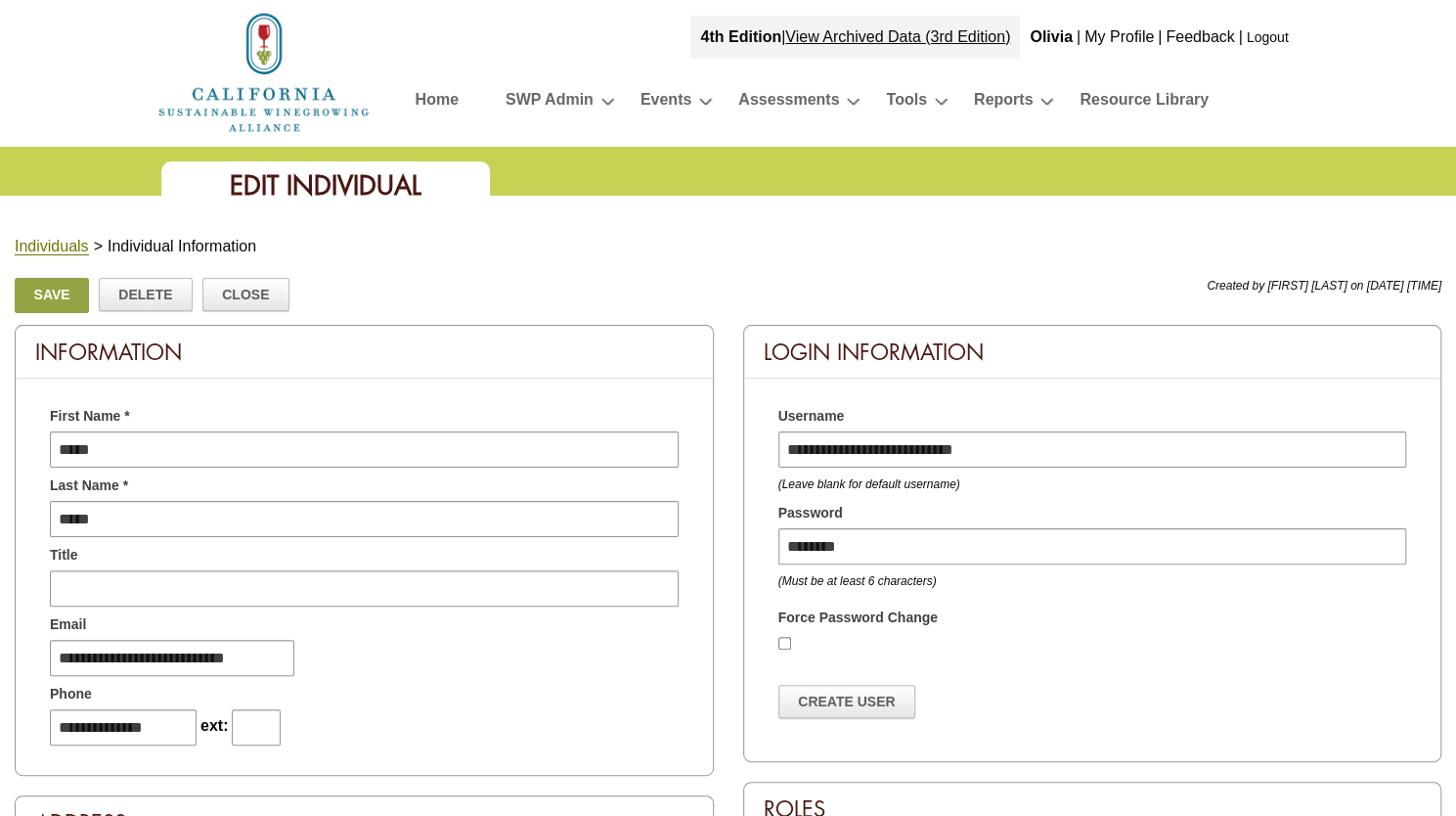 click at bounding box center (1092, 643) 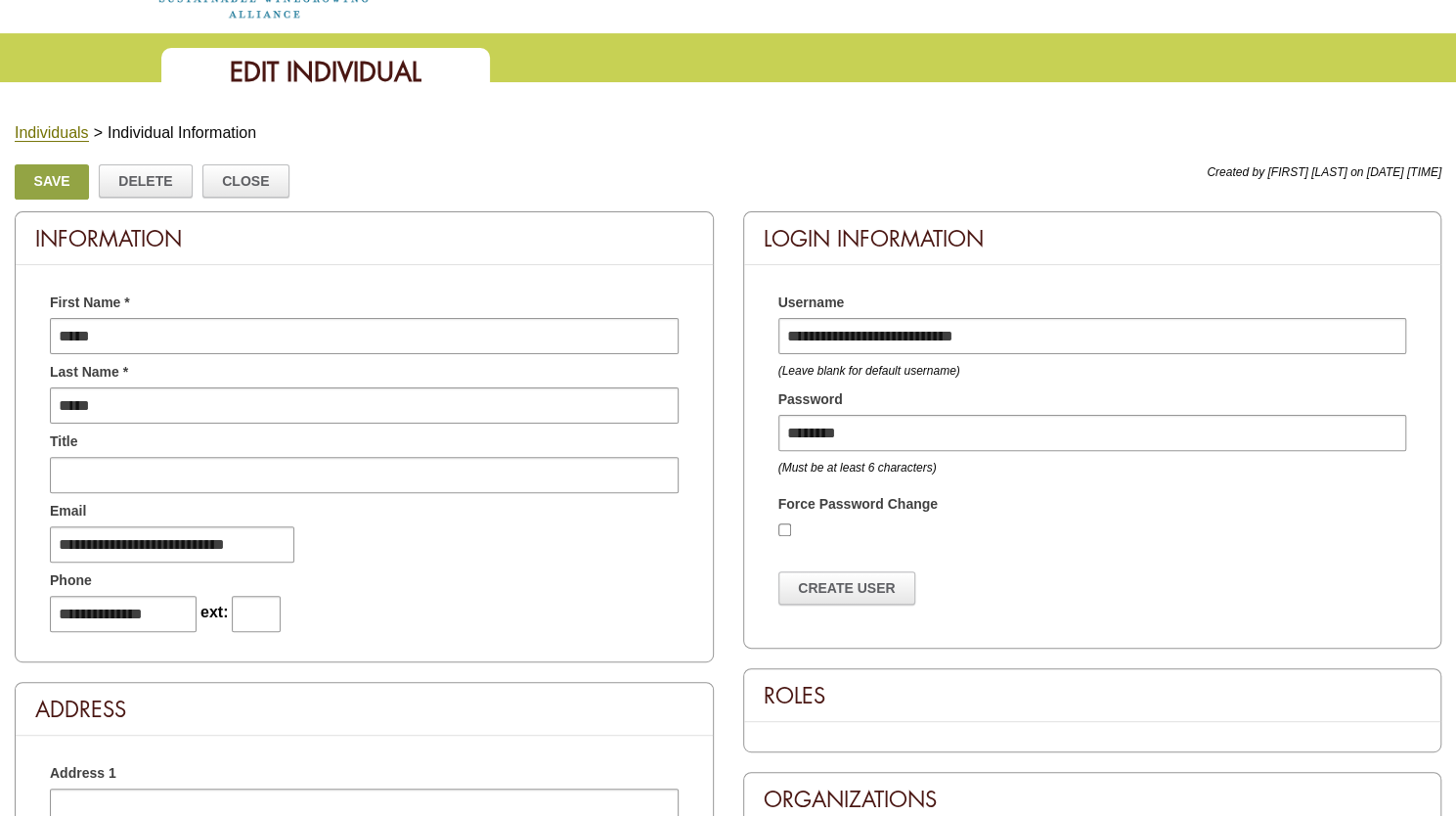 scroll, scrollTop: 294, scrollLeft: 0, axis: vertical 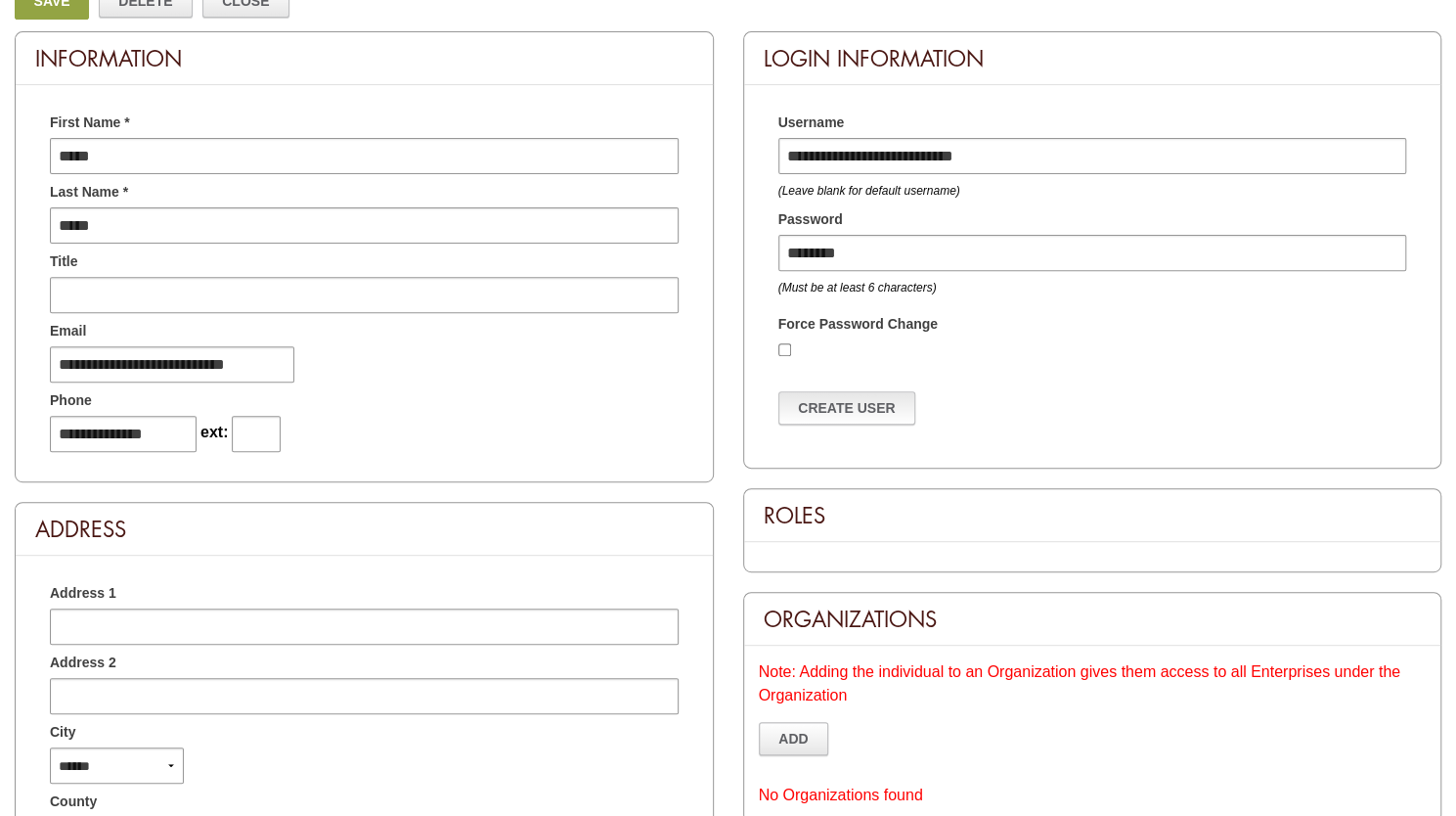 click on "Create User" at bounding box center [847, 408] 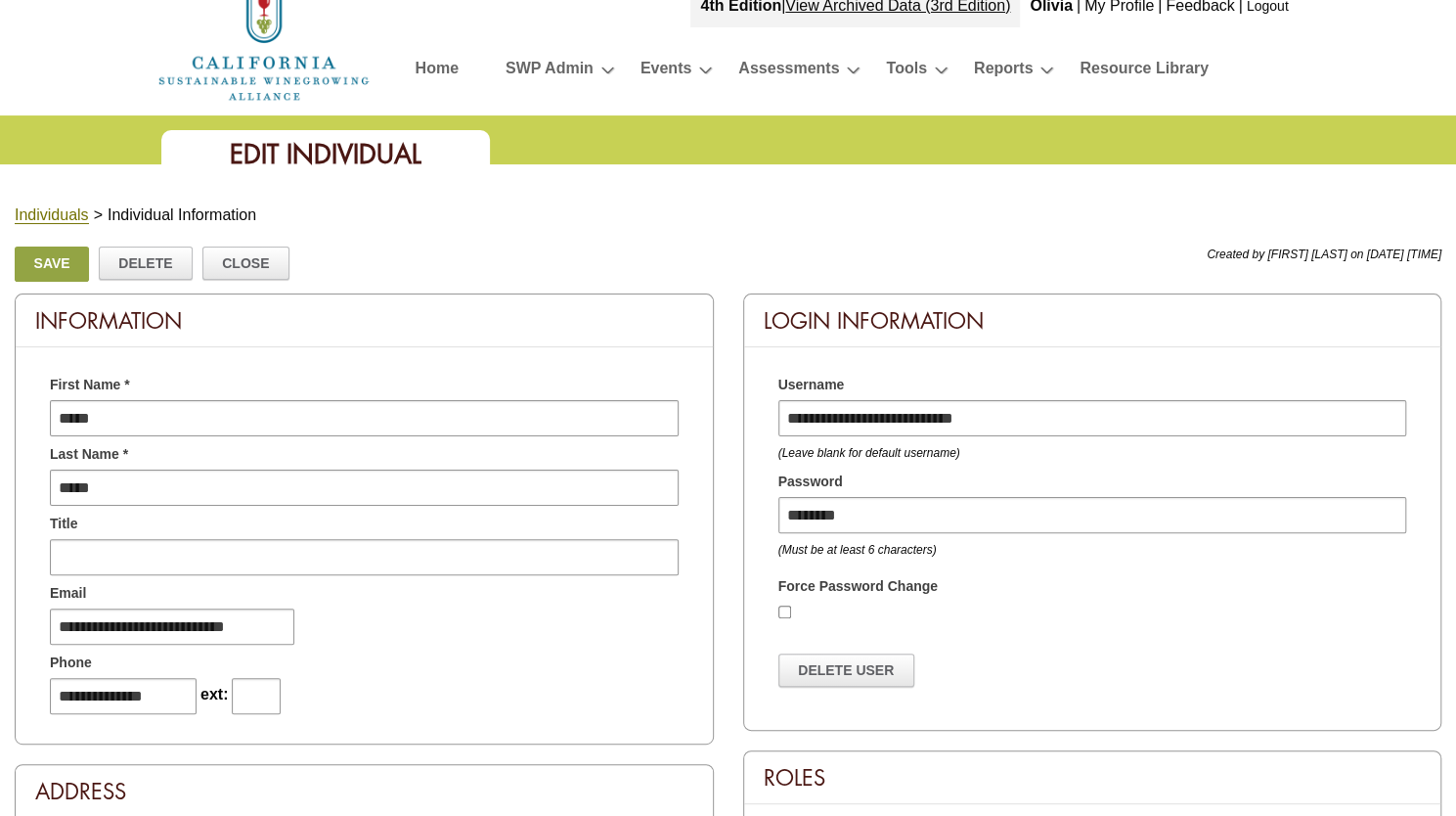 scroll, scrollTop: 0, scrollLeft: 0, axis: both 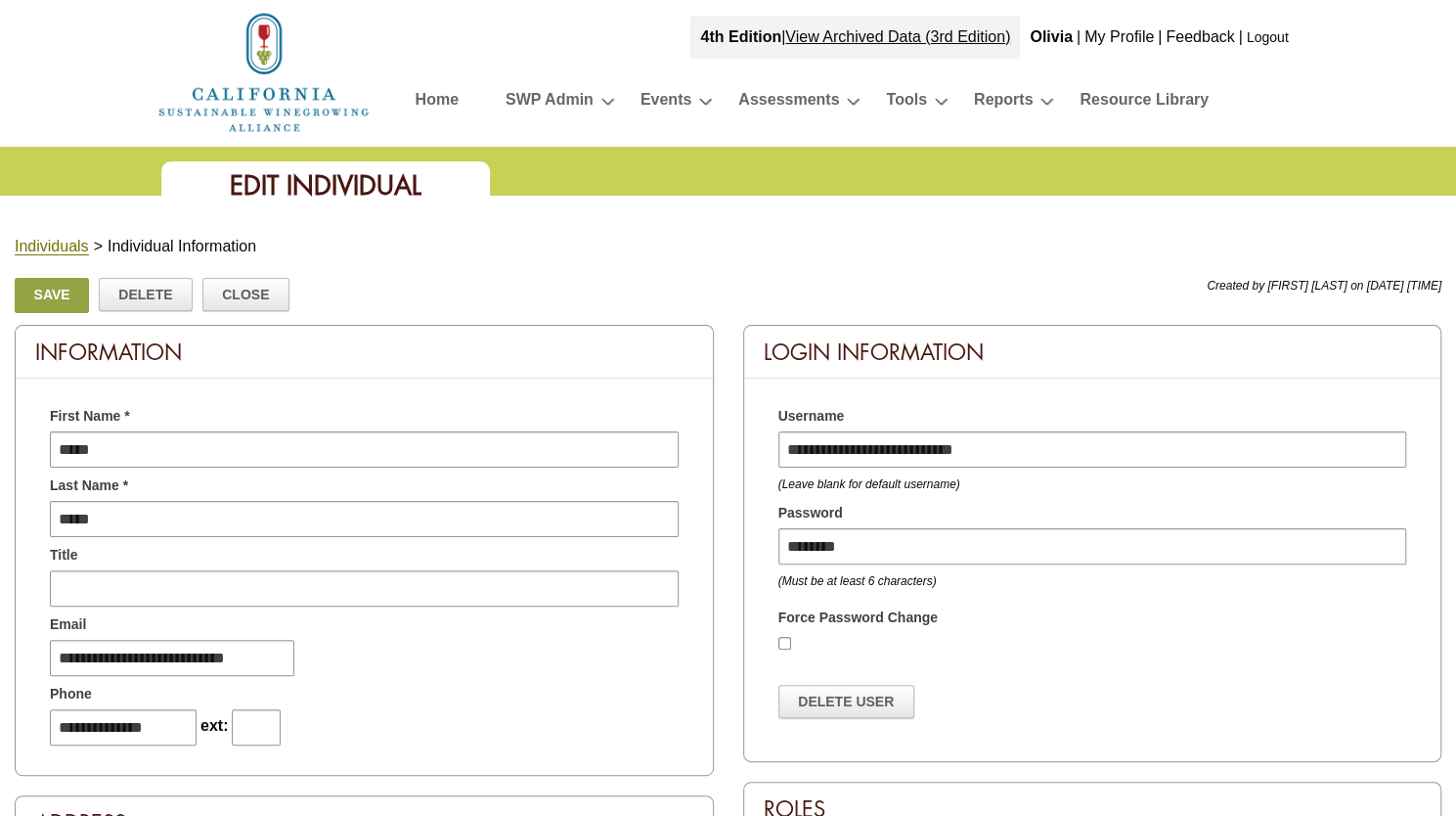 click on "Save" at bounding box center [52, 295] 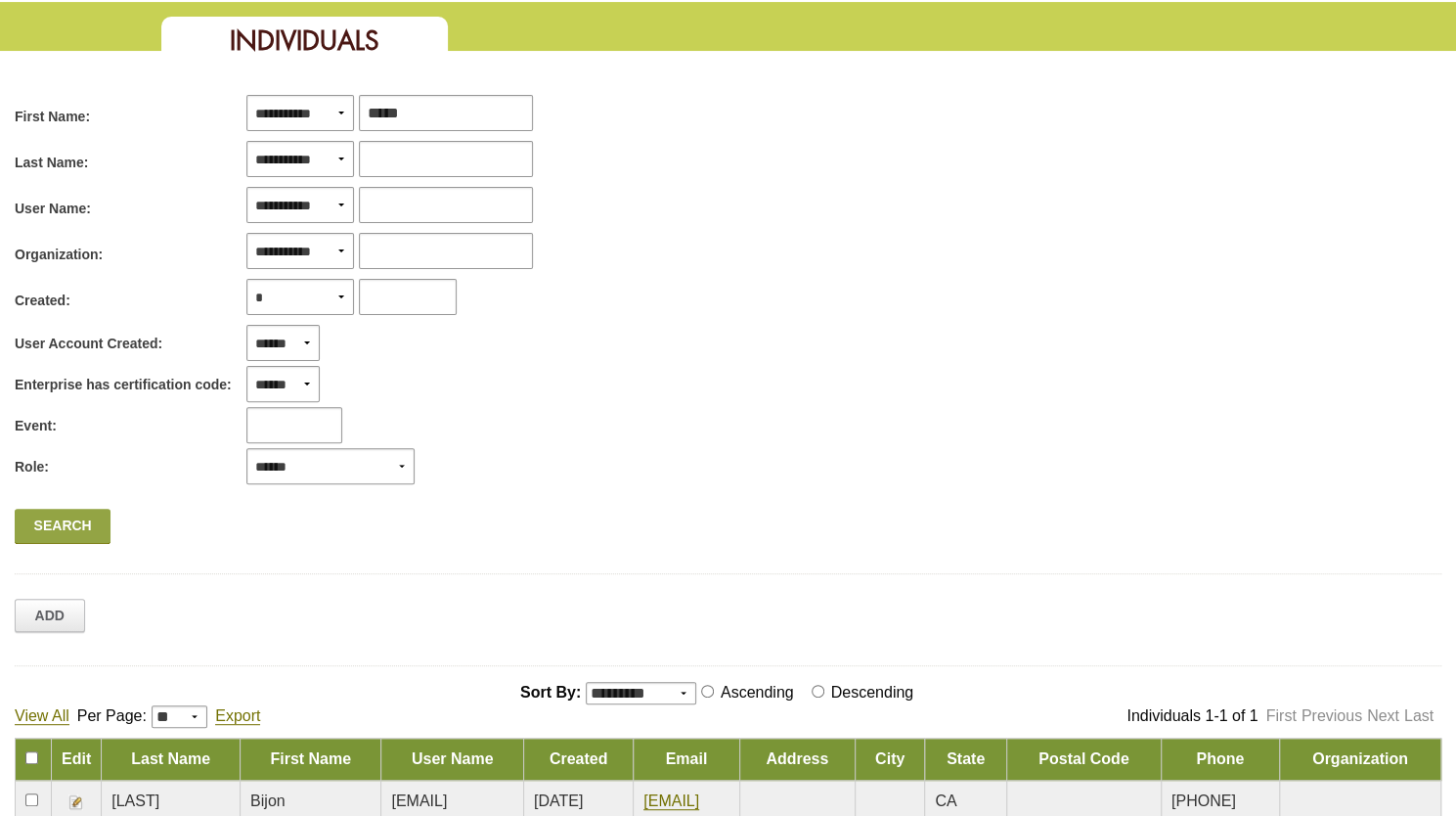 scroll, scrollTop: 294, scrollLeft: 0, axis: vertical 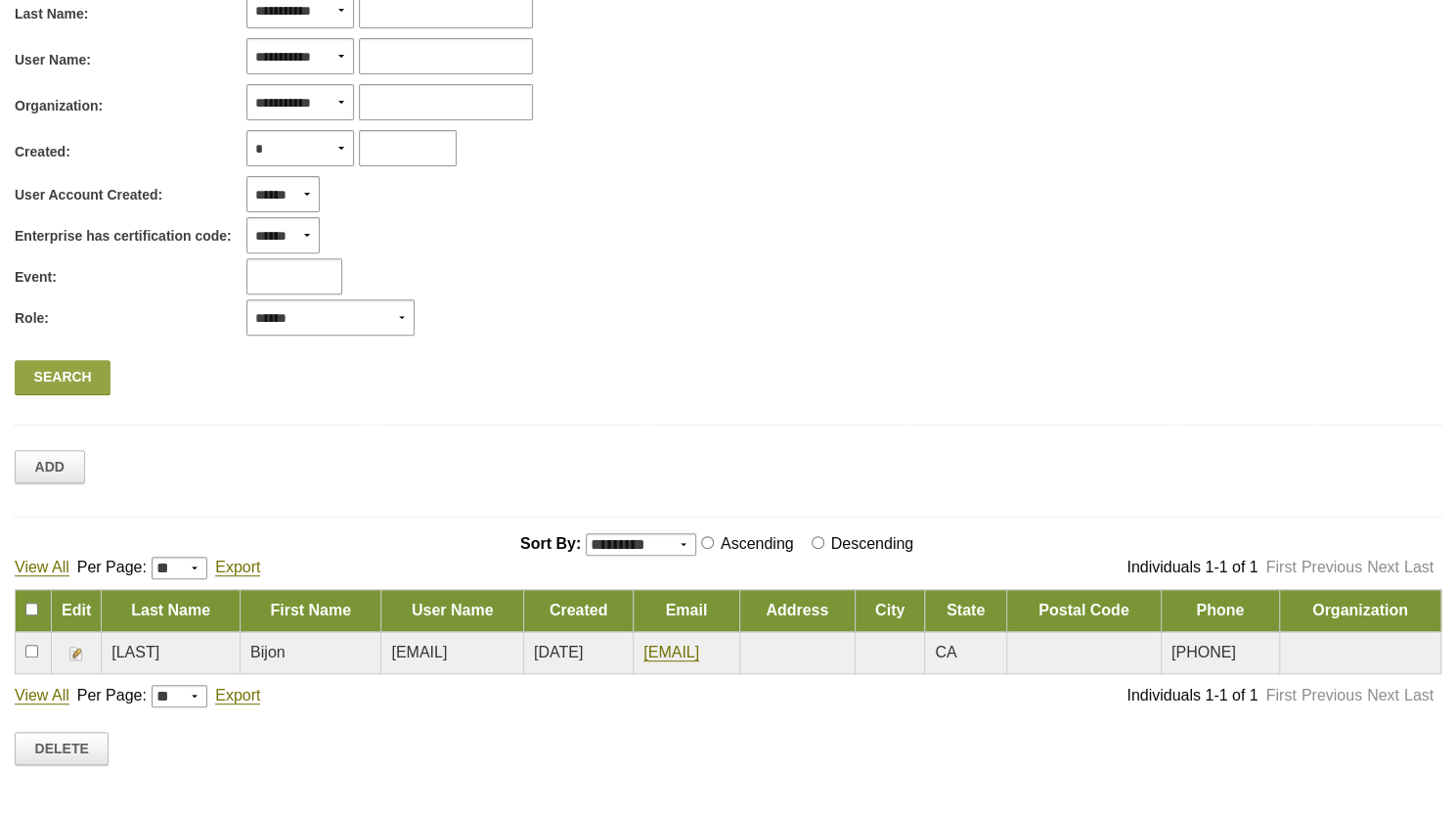 click at bounding box center [76, 654] 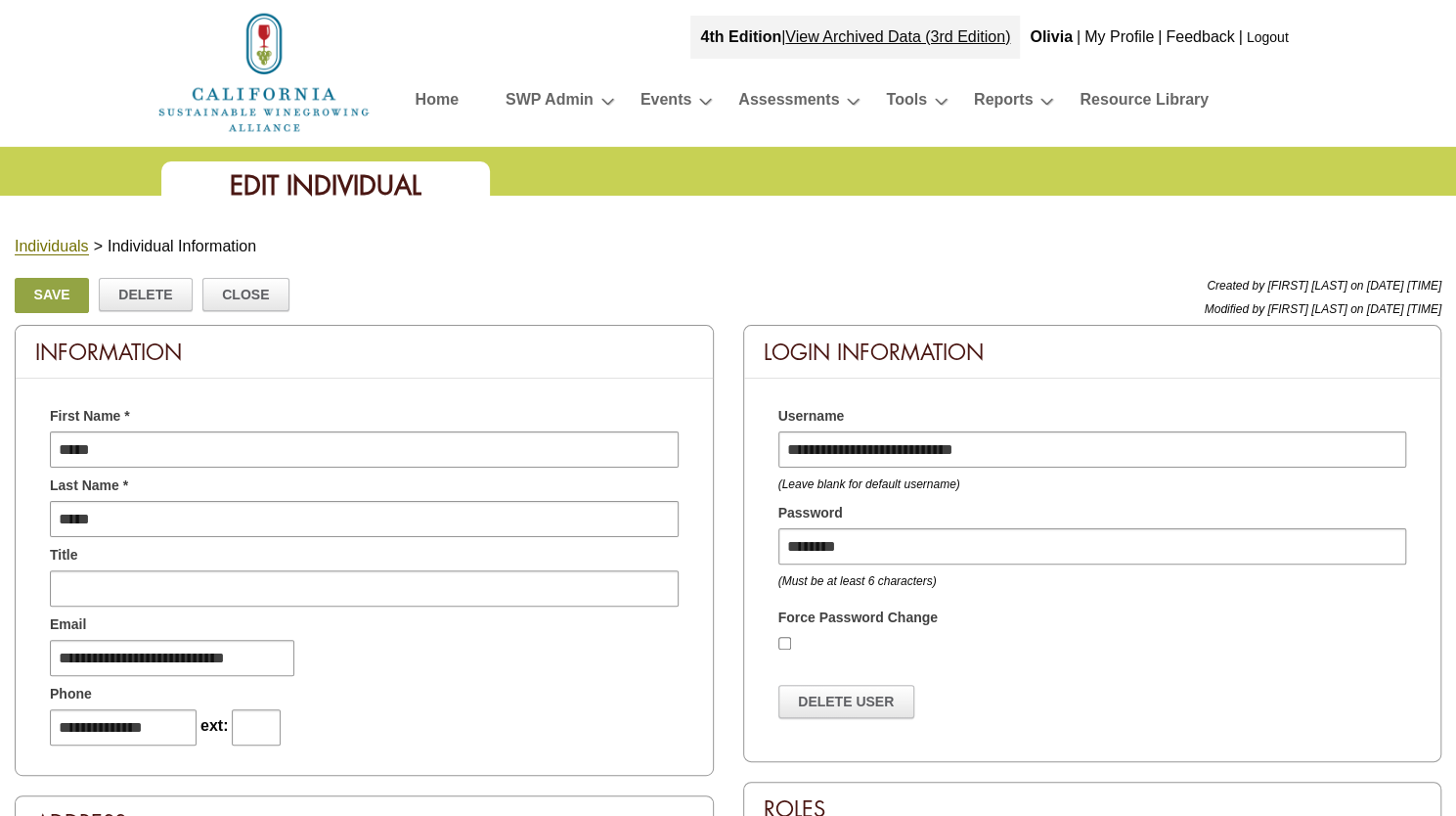 scroll, scrollTop: 0, scrollLeft: 0, axis: both 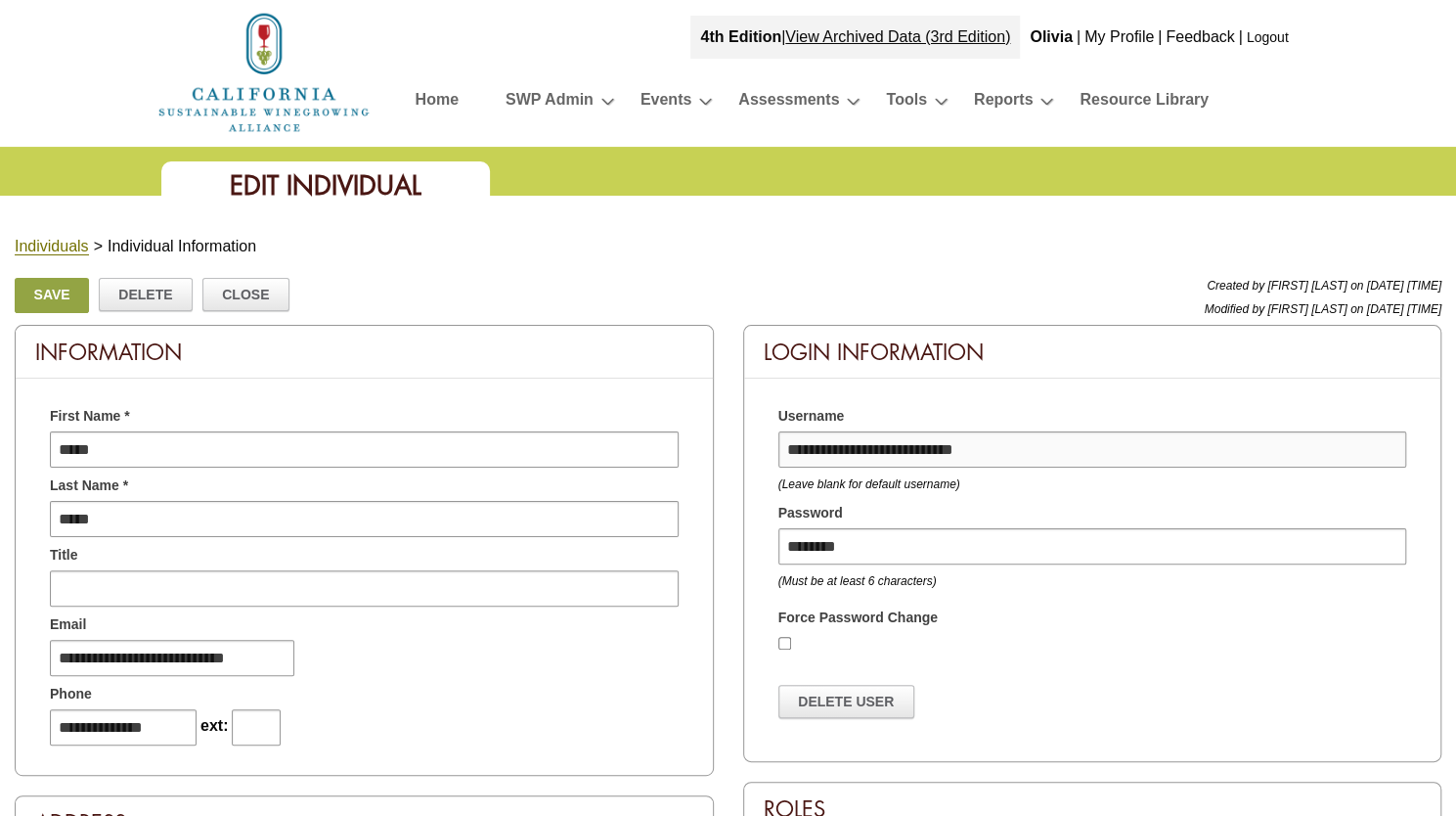 click on "**********" at bounding box center [1092, 449] 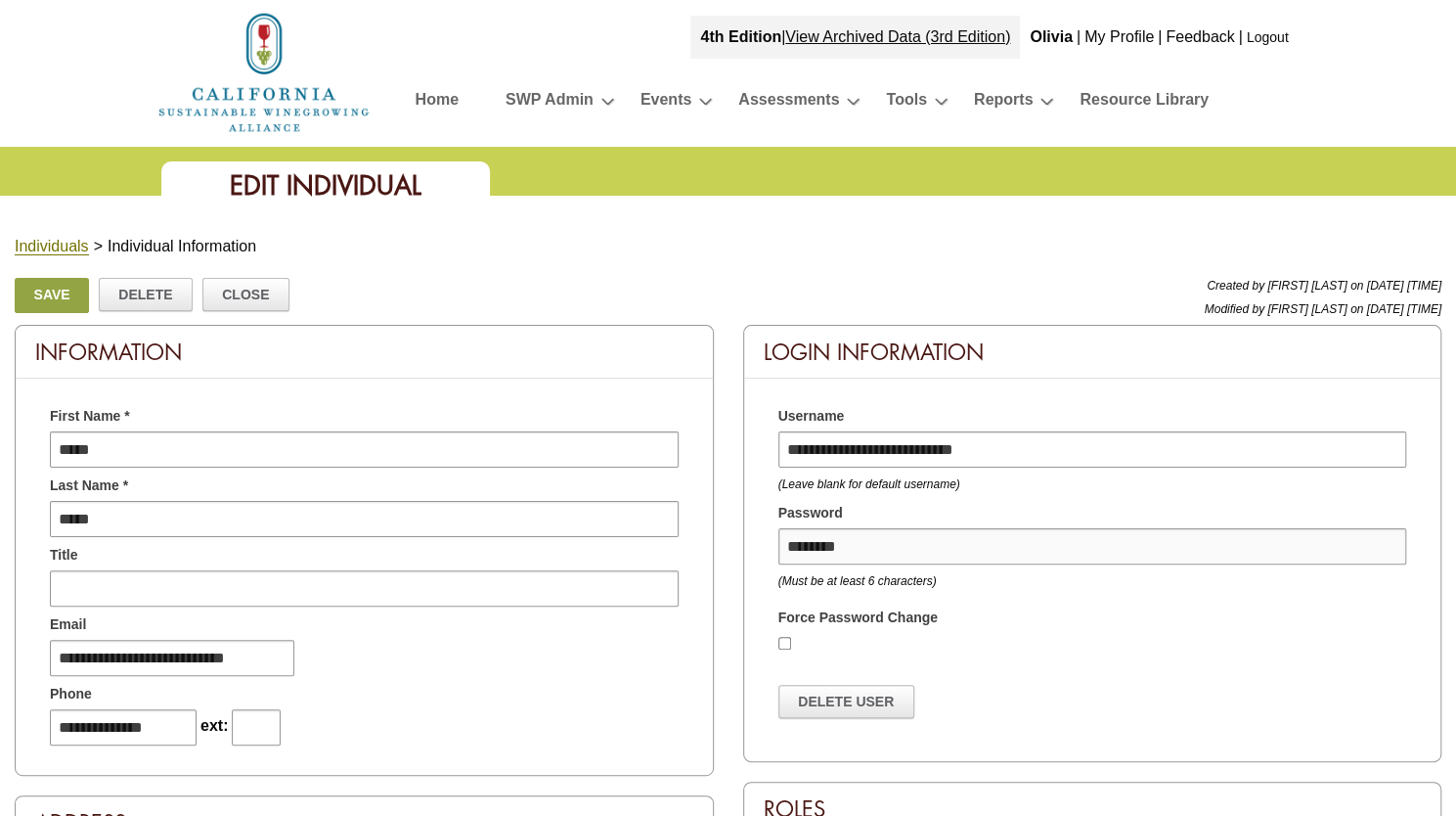 click on "********" at bounding box center (1092, 546) 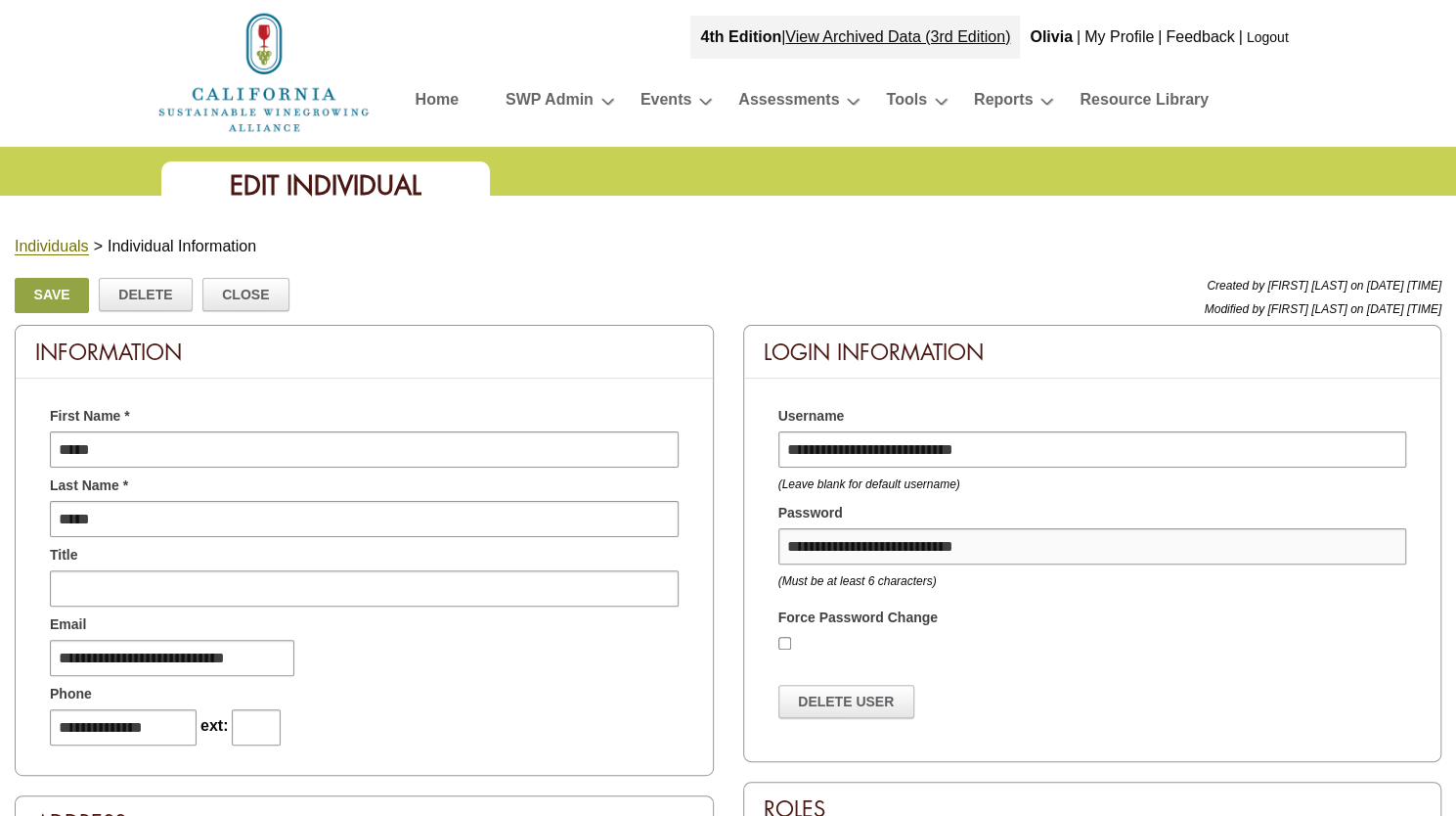type on "********" 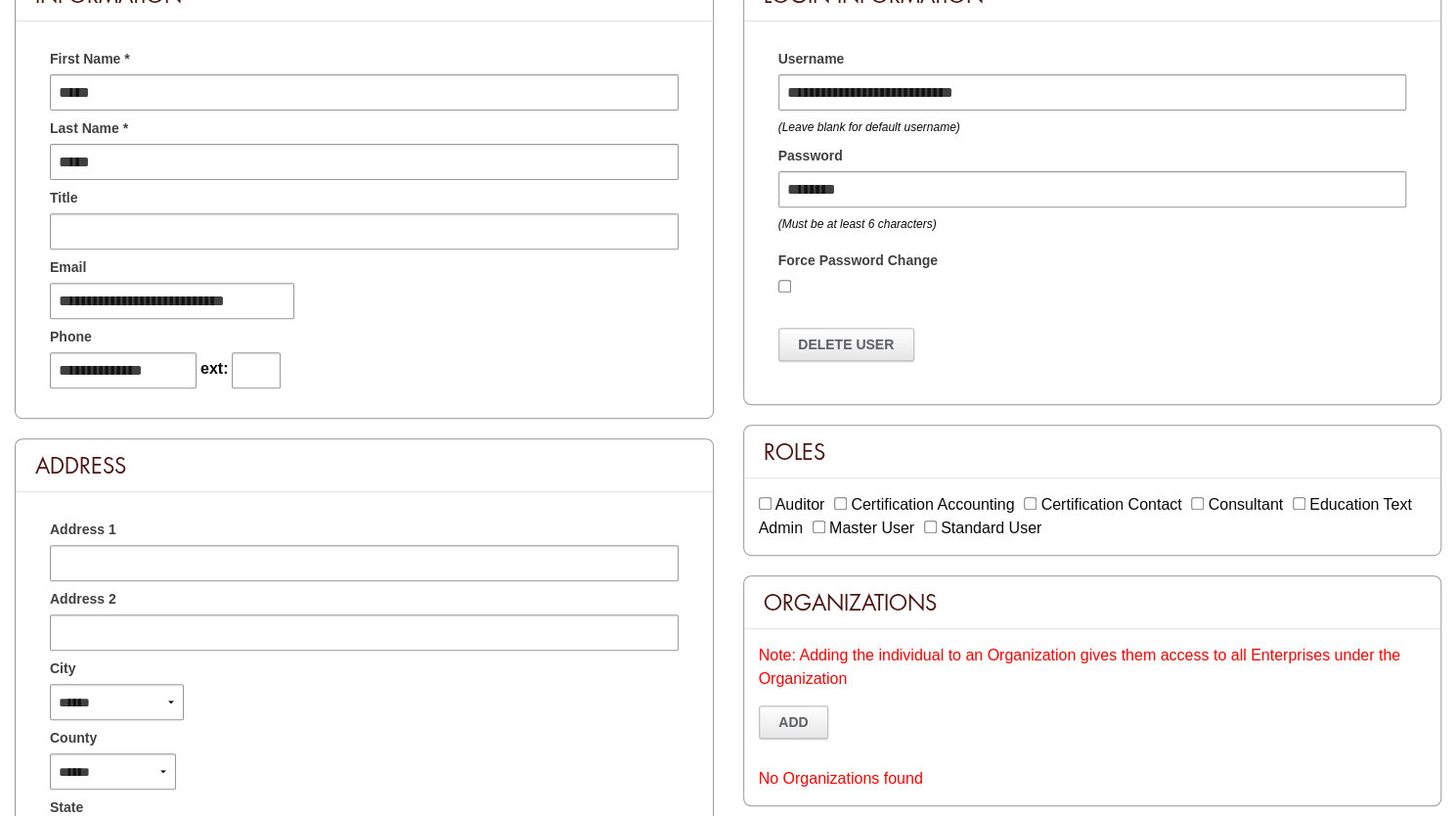 scroll, scrollTop: 685, scrollLeft: 0, axis: vertical 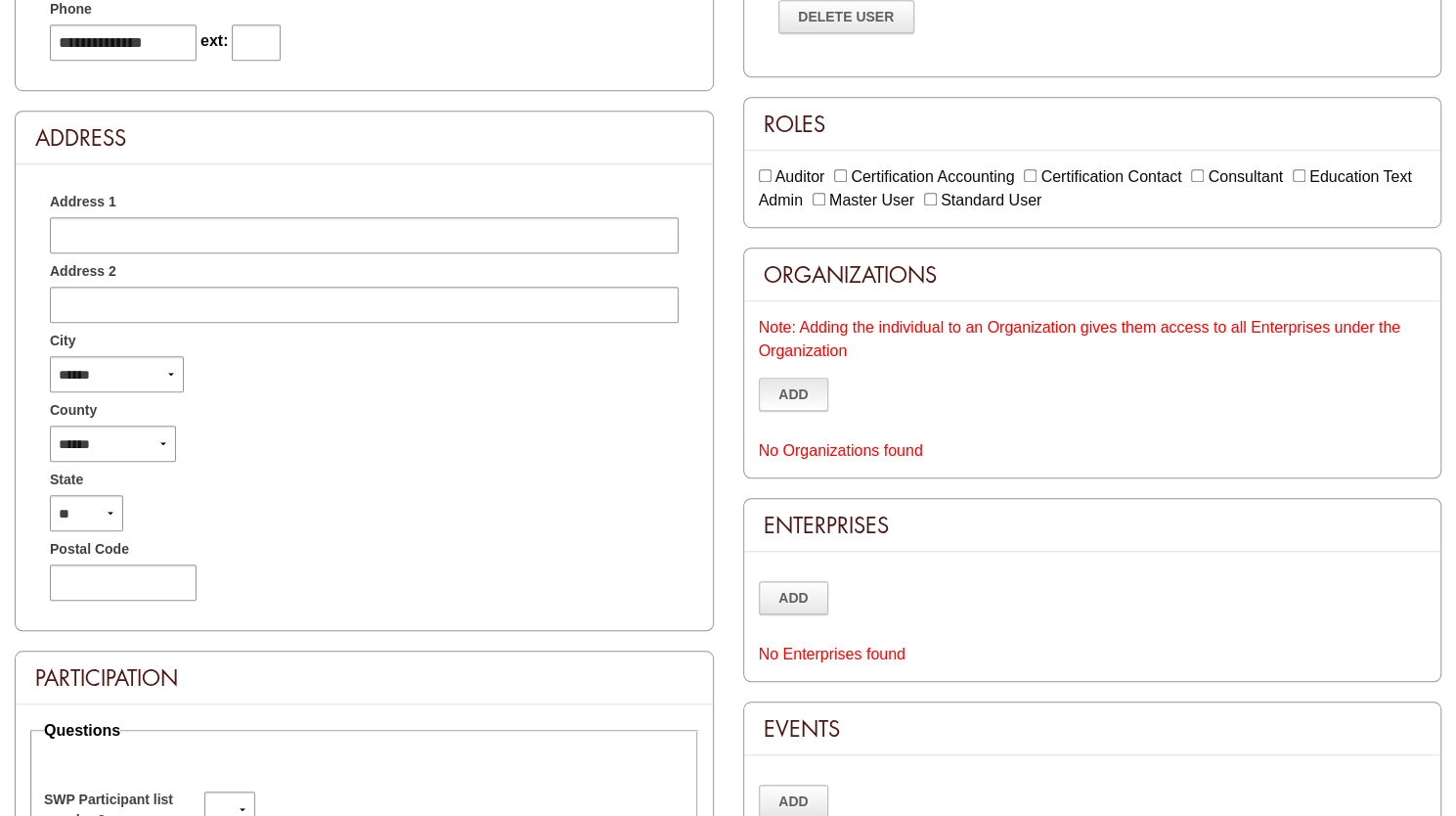 click on "Add" at bounding box center [794, 394] 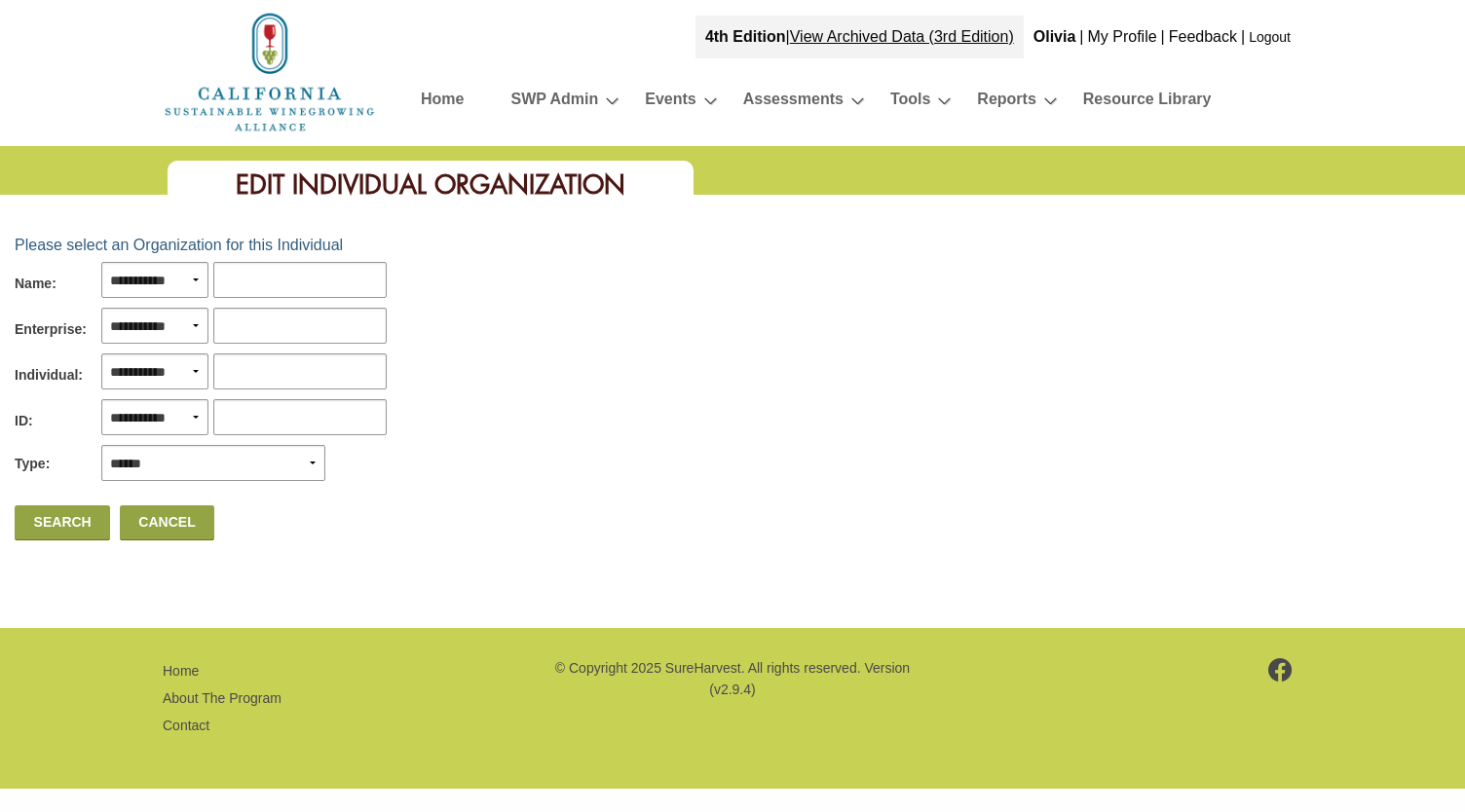 scroll, scrollTop: 0, scrollLeft: 0, axis: both 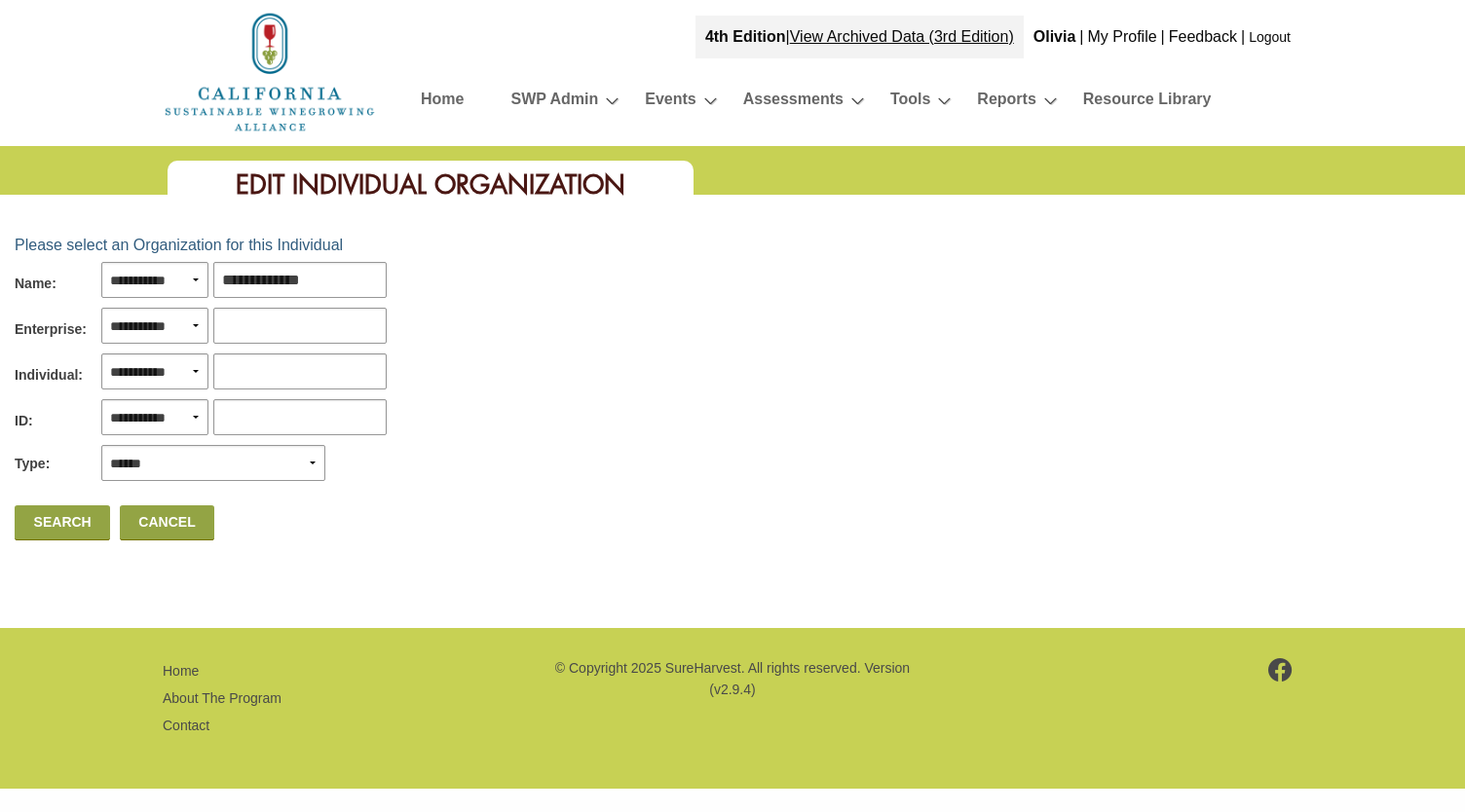 type on "**********" 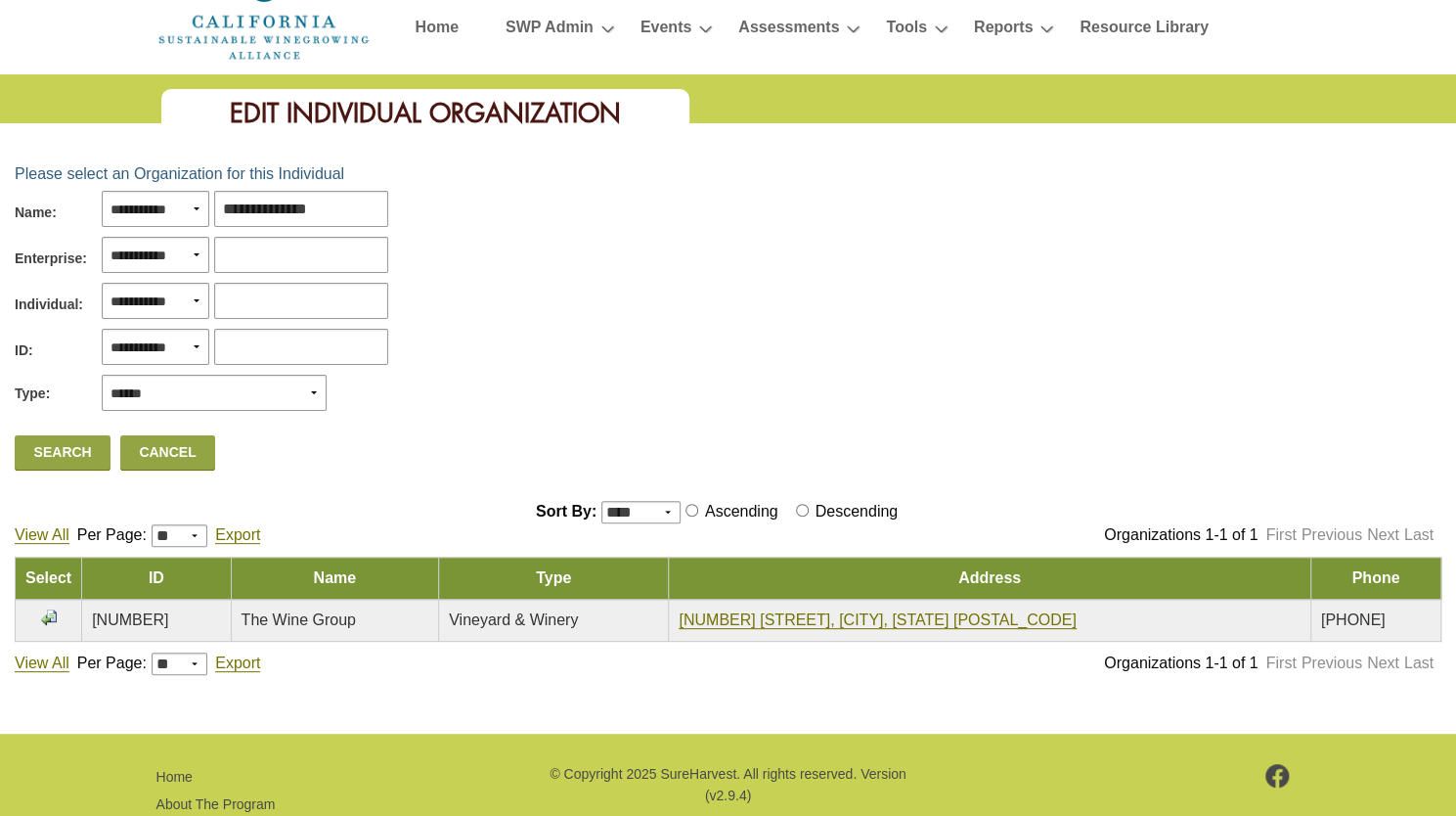 scroll, scrollTop: 151, scrollLeft: 0, axis: vertical 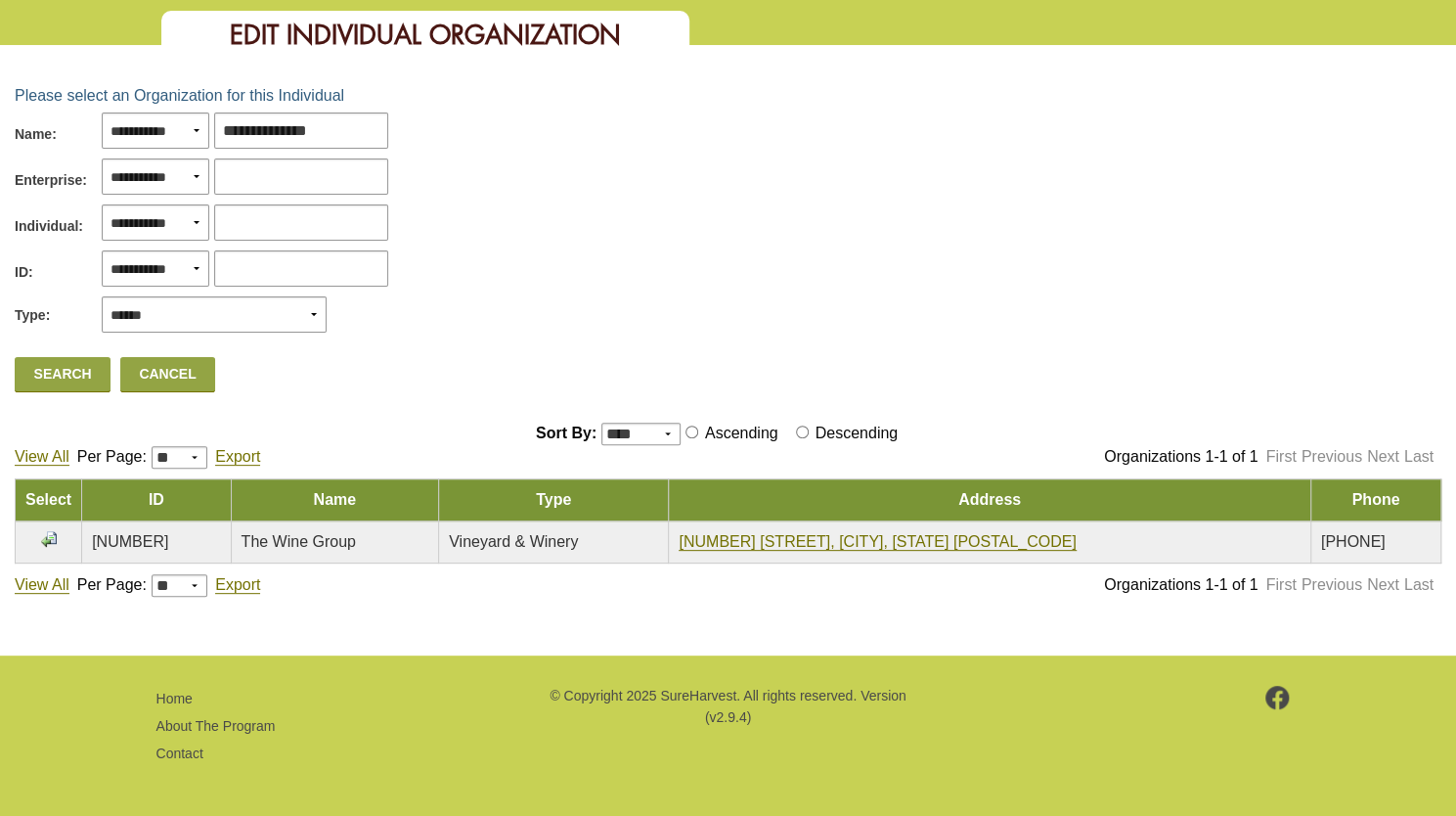 click at bounding box center [49, 539] 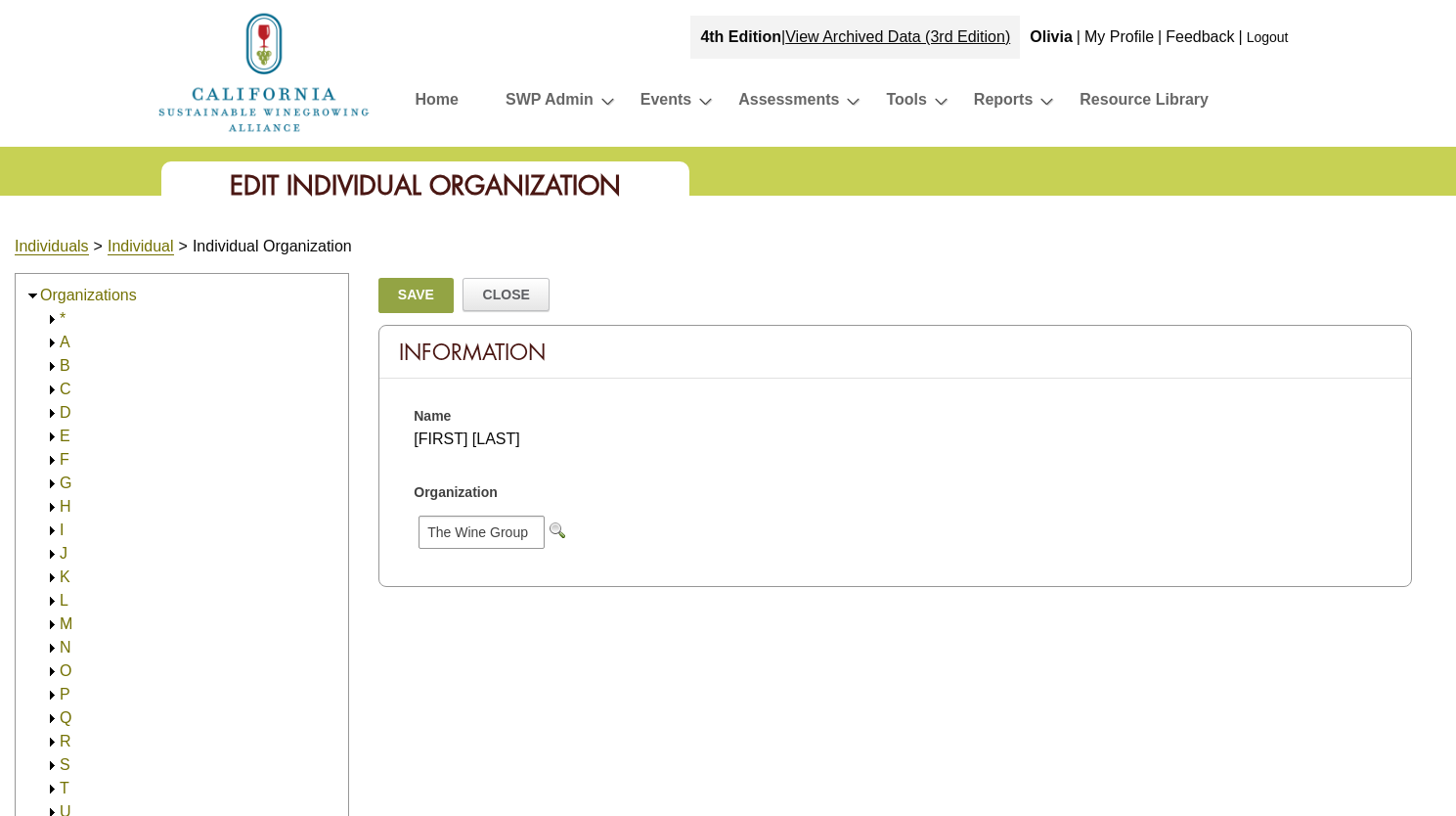 scroll, scrollTop: 151, scrollLeft: 0, axis: vertical 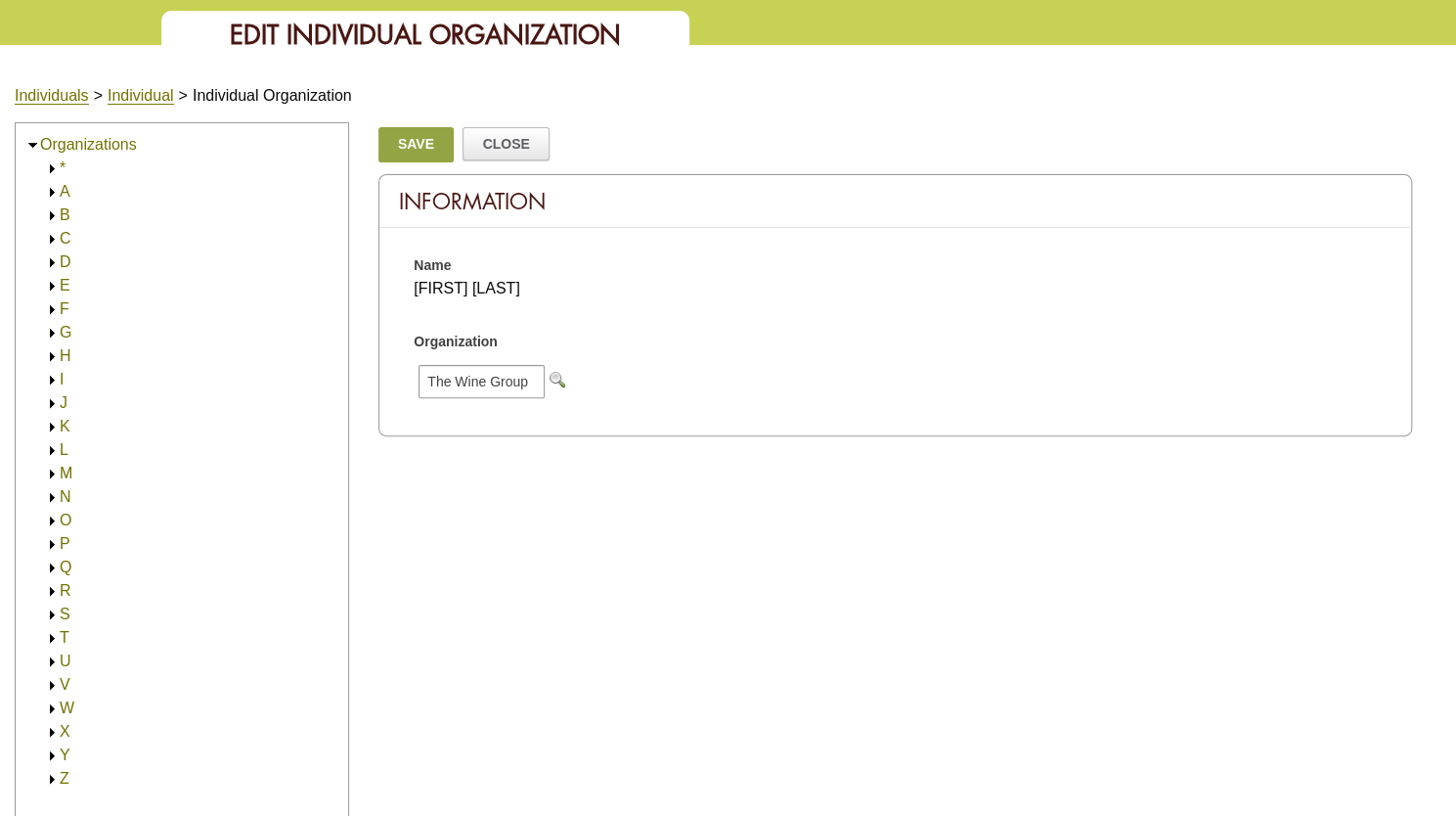 click on "Save" at bounding box center [416, 145] 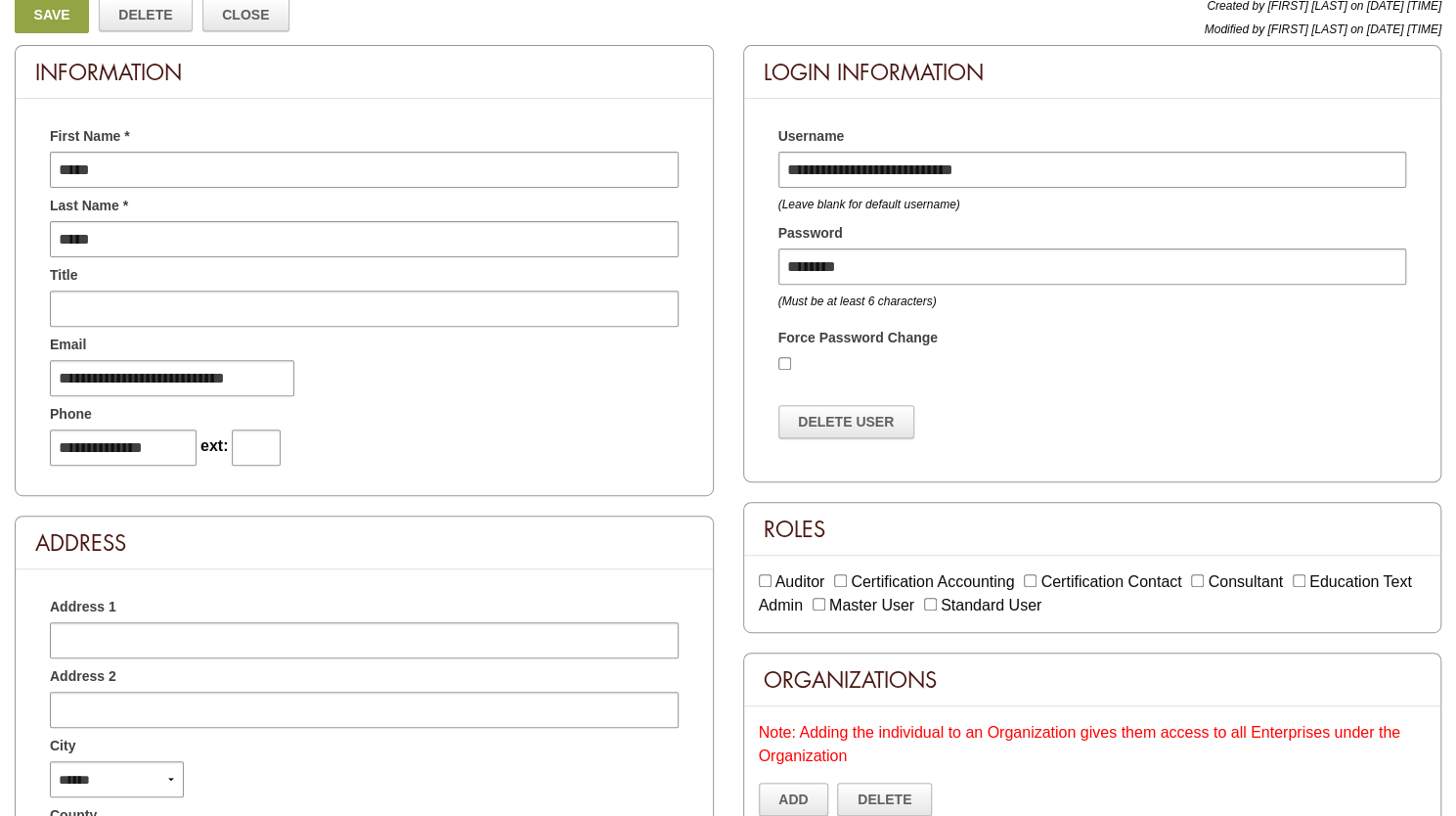 scroll, scrollTop: 196, scrollLeft: 0, axis: vertical 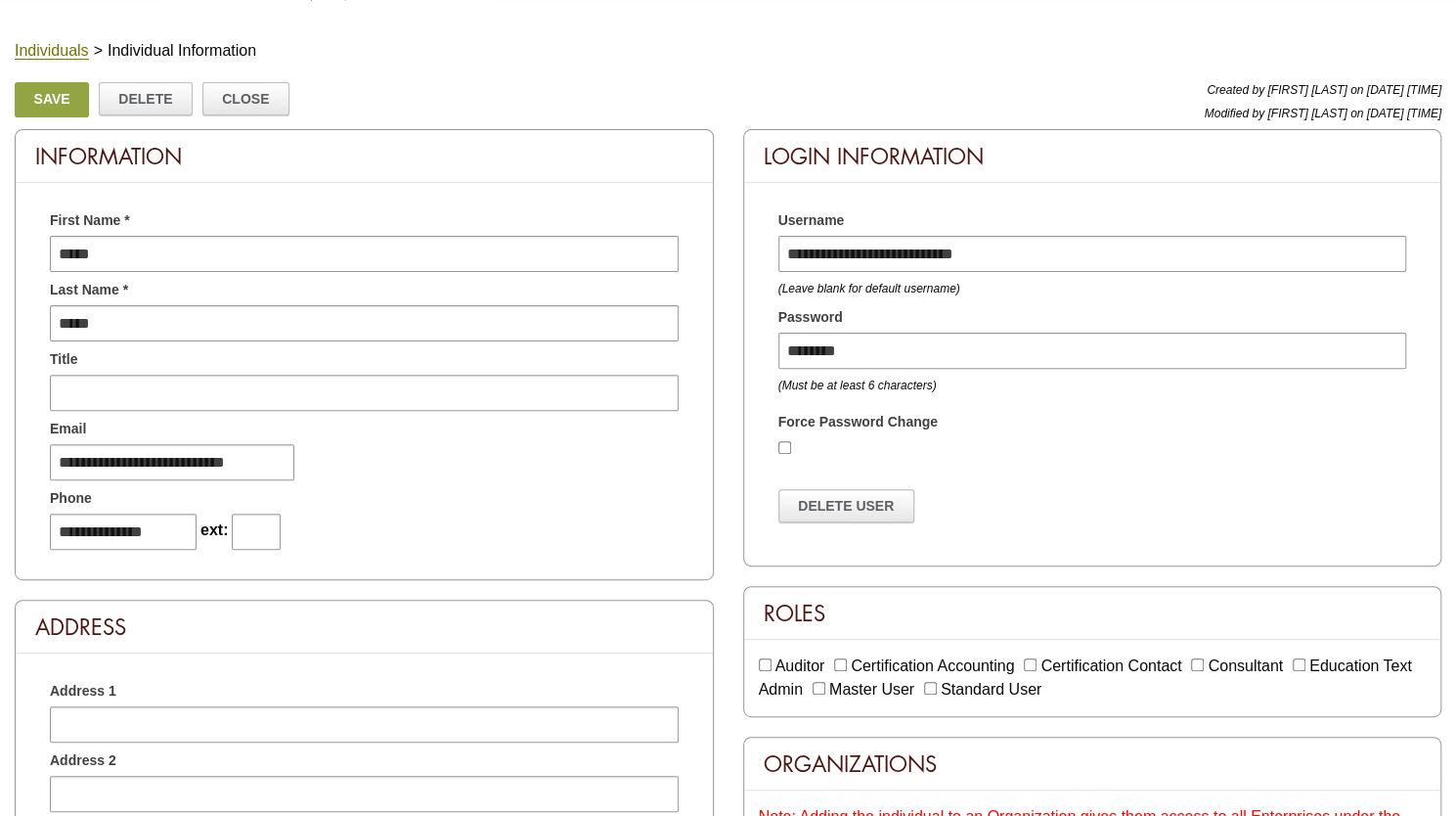 click on "Save" at bounding box center (52, 100) 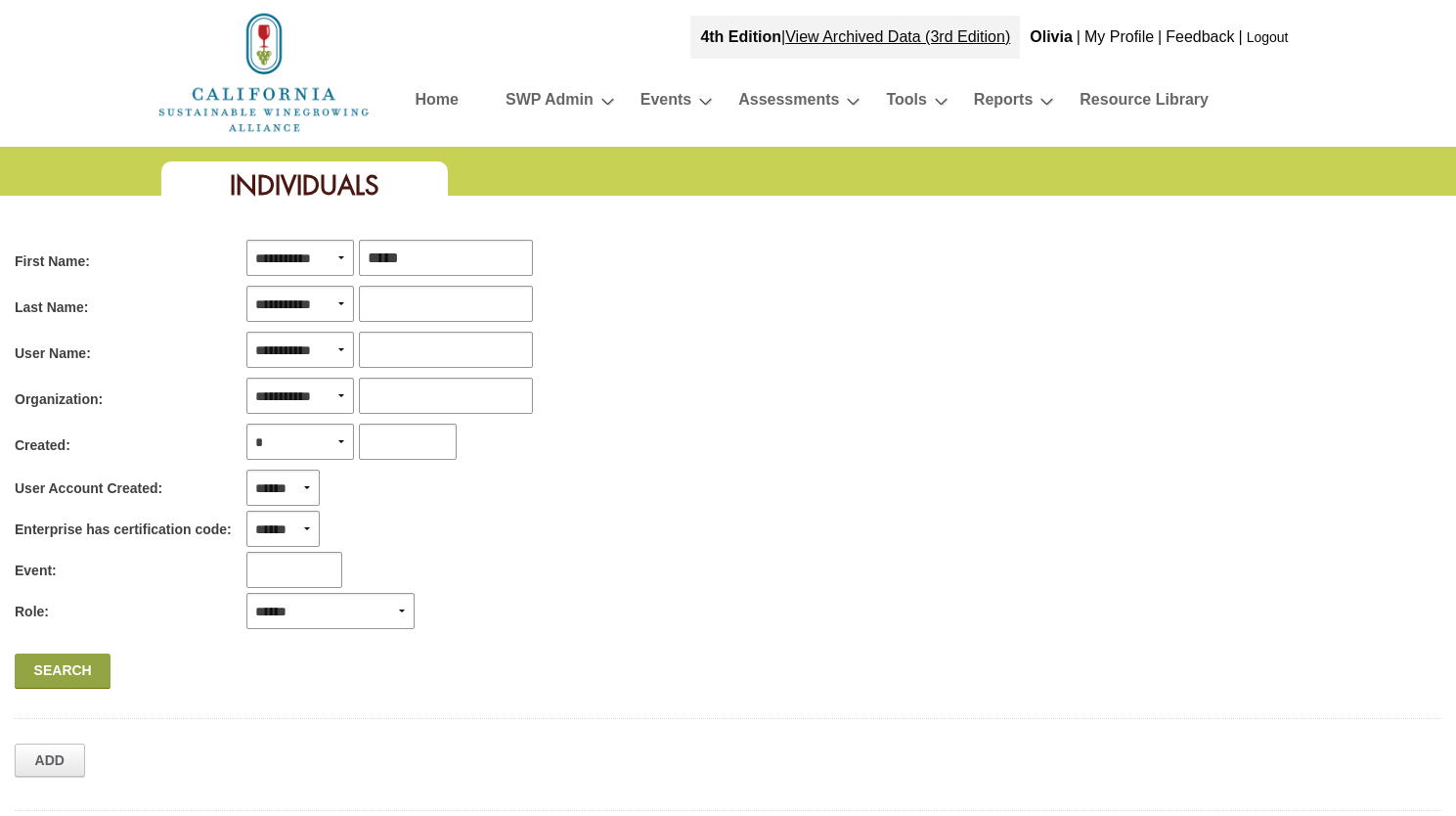 scroll, scrollTop: 0, scrollLeft: 0, axis: both 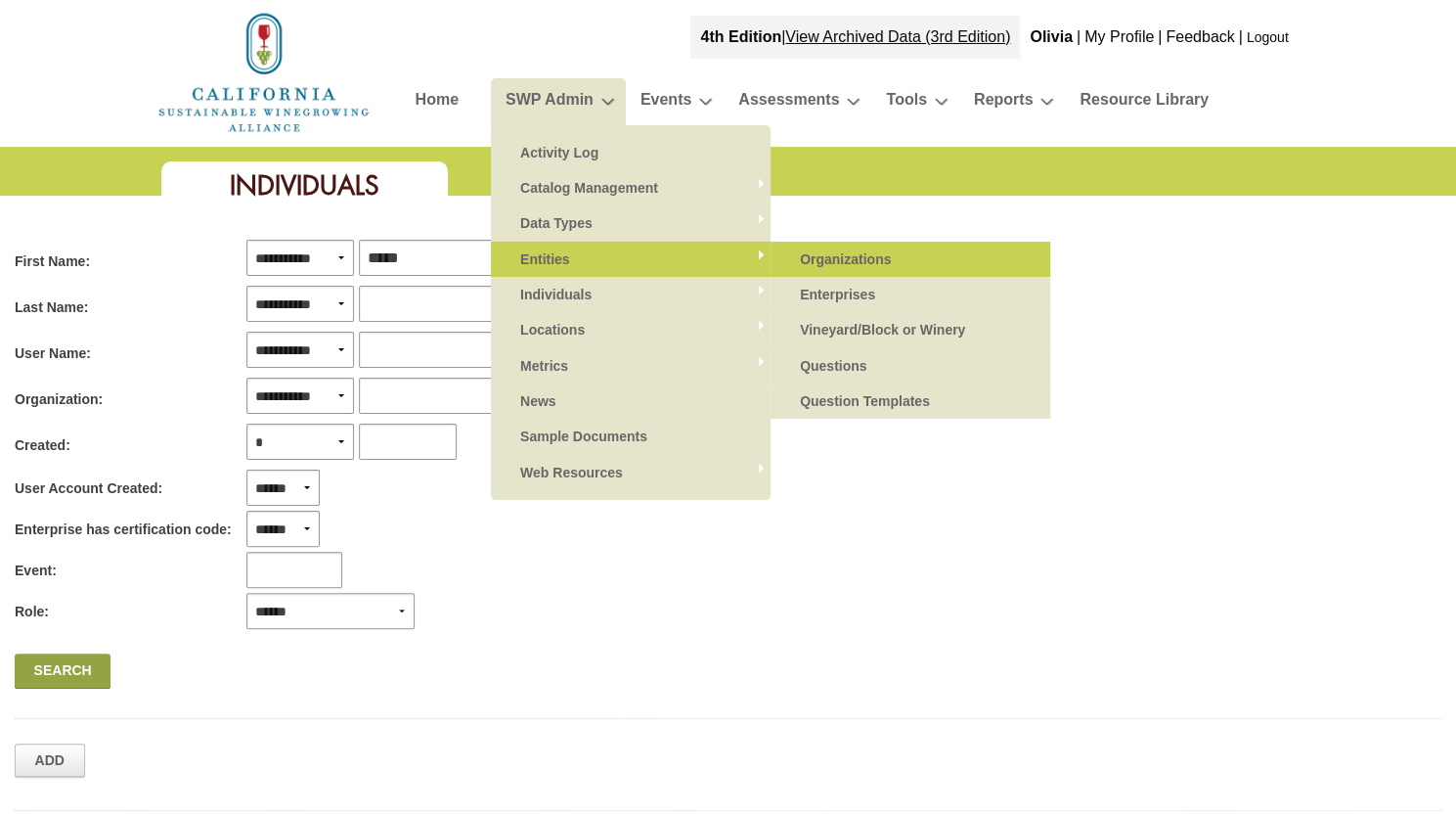 click on "Organizations" at bounding box center (910, 259) 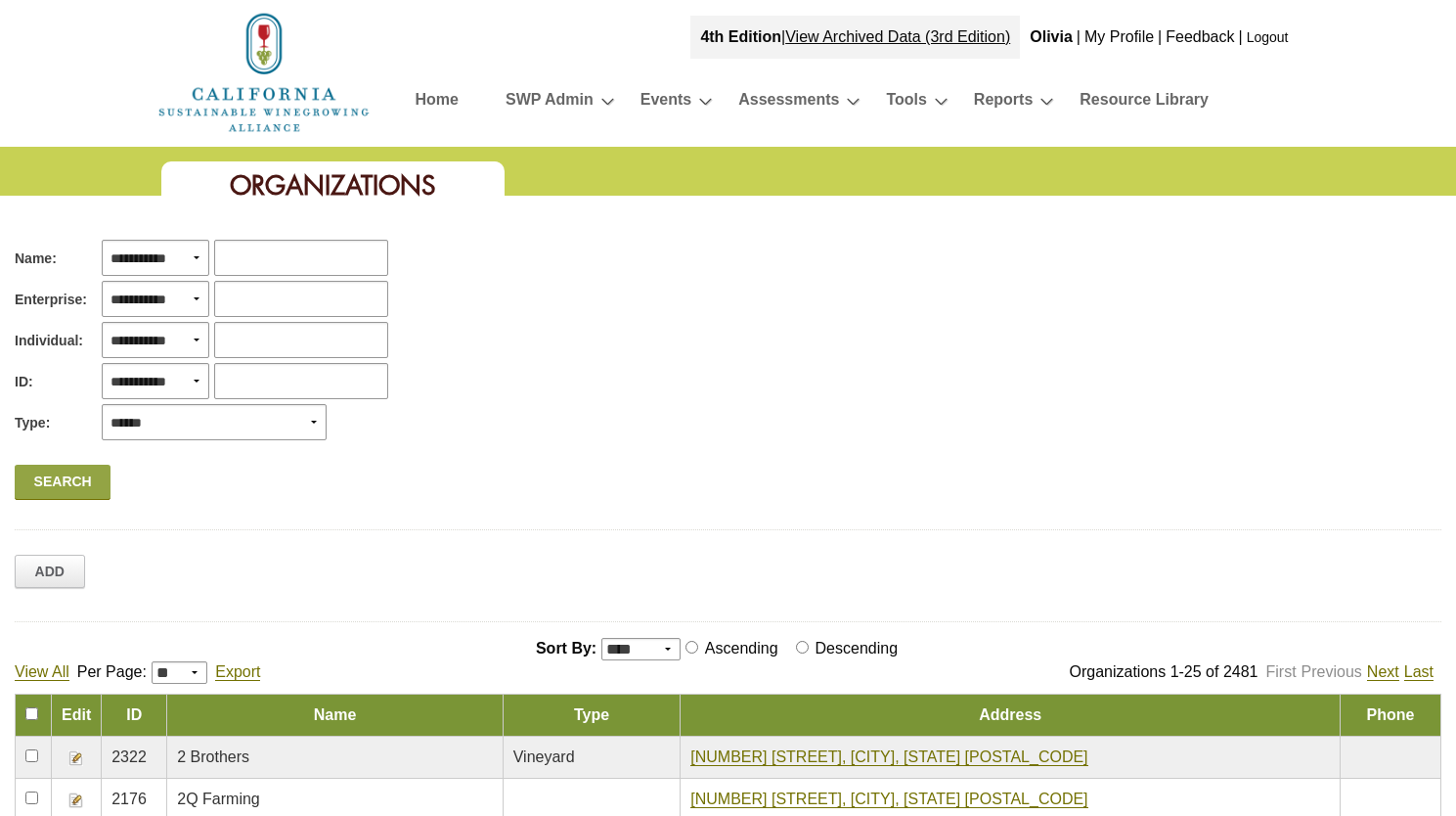 scroll, scrollTop: 0, scrollLeft: 0, axis: both 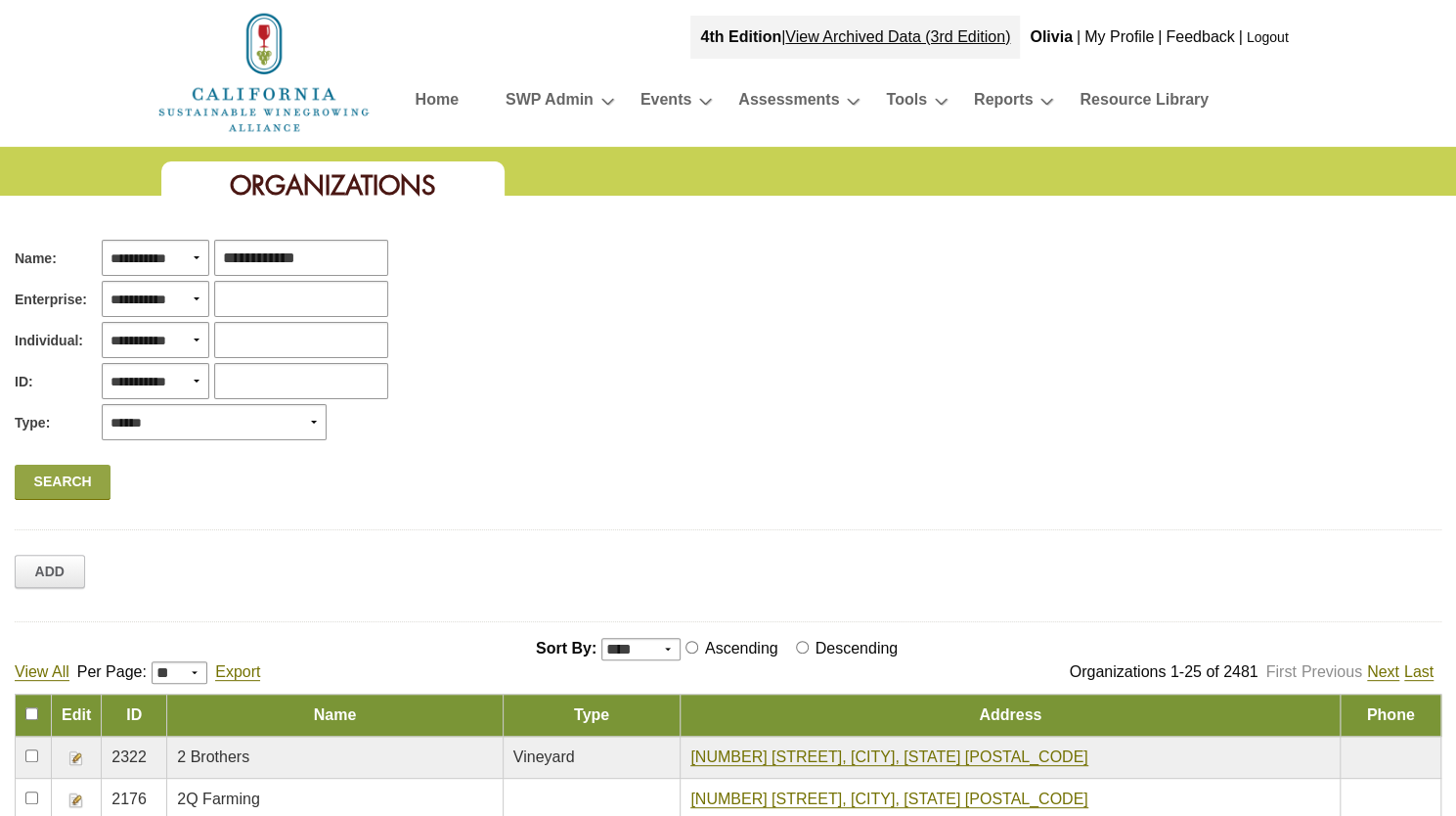 type on "**********" 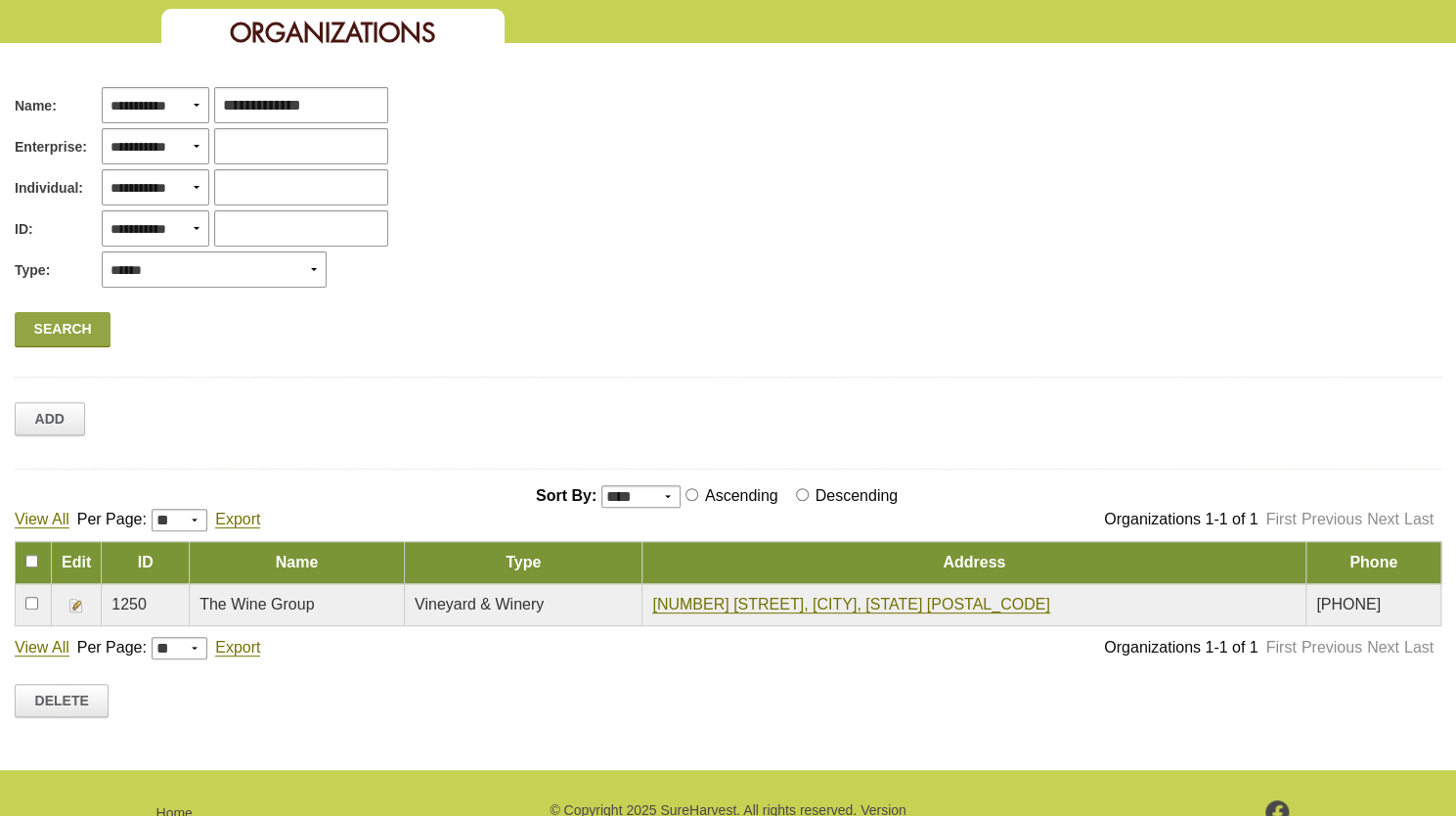 scroll, scrollTop: 264, scrollLeft: 0, axis: vertical 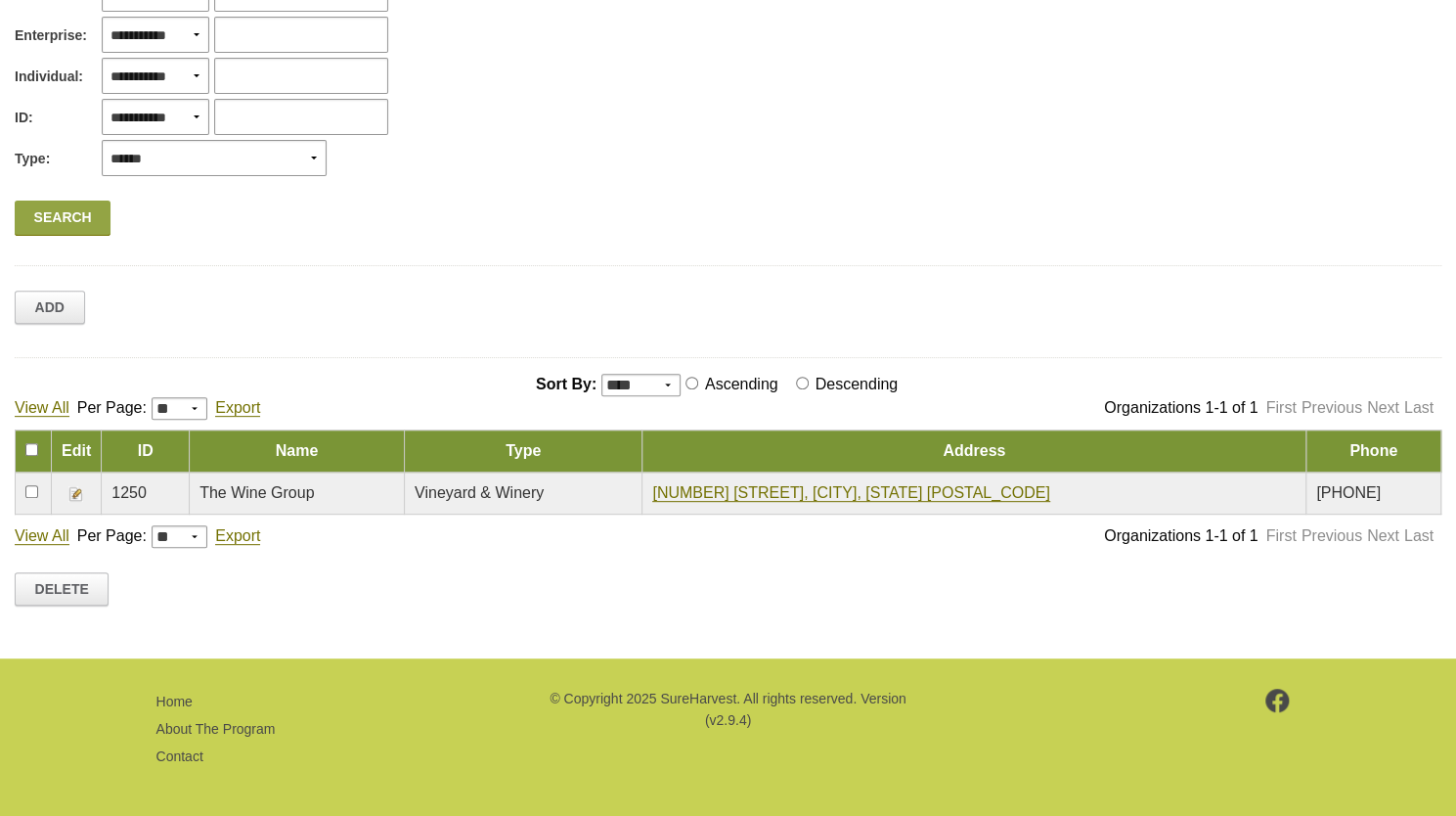 click at bounding box center (76, 493) 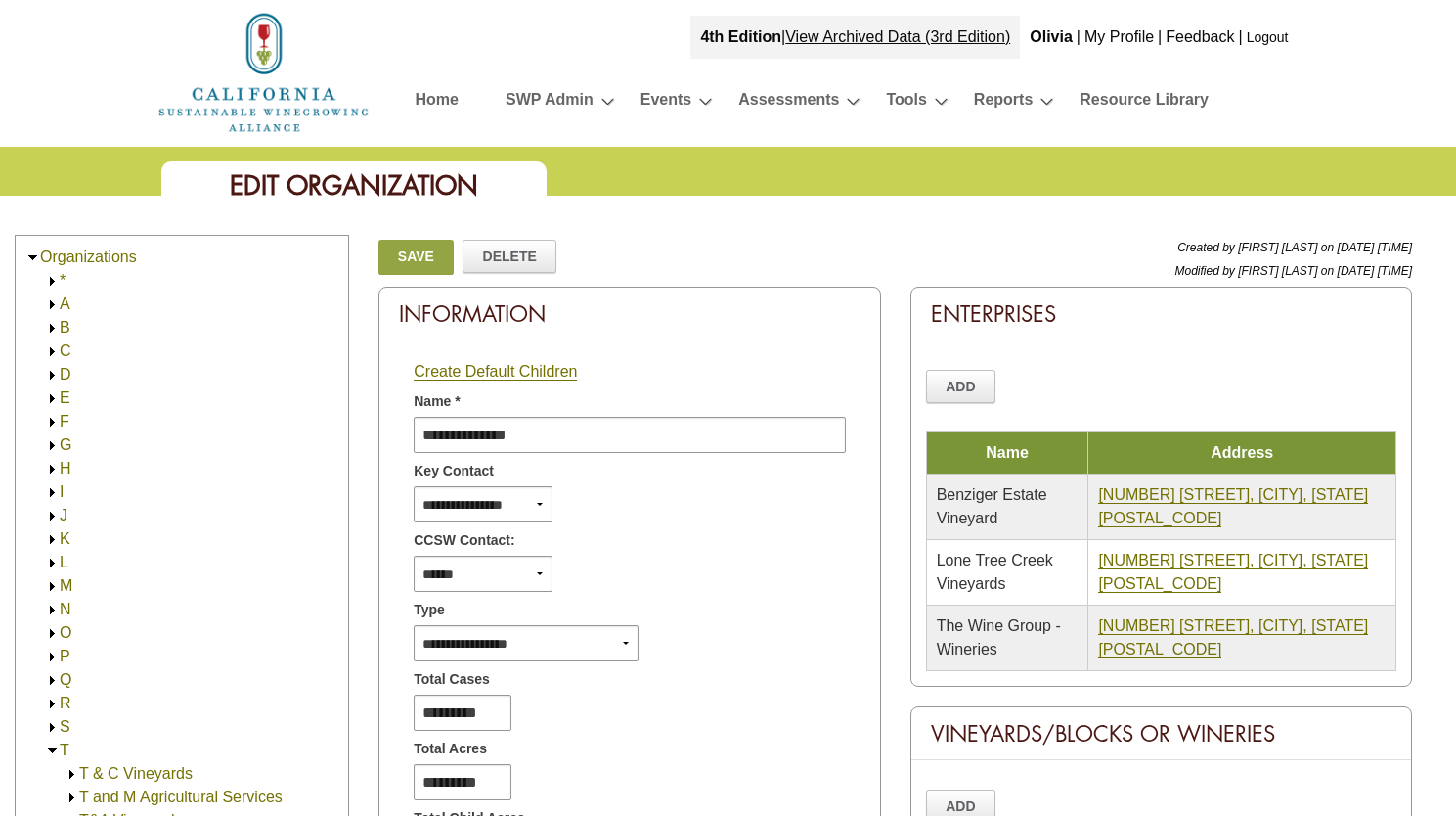 scroll, scrollTop: 0, scrollLeft: 0, axis: both 